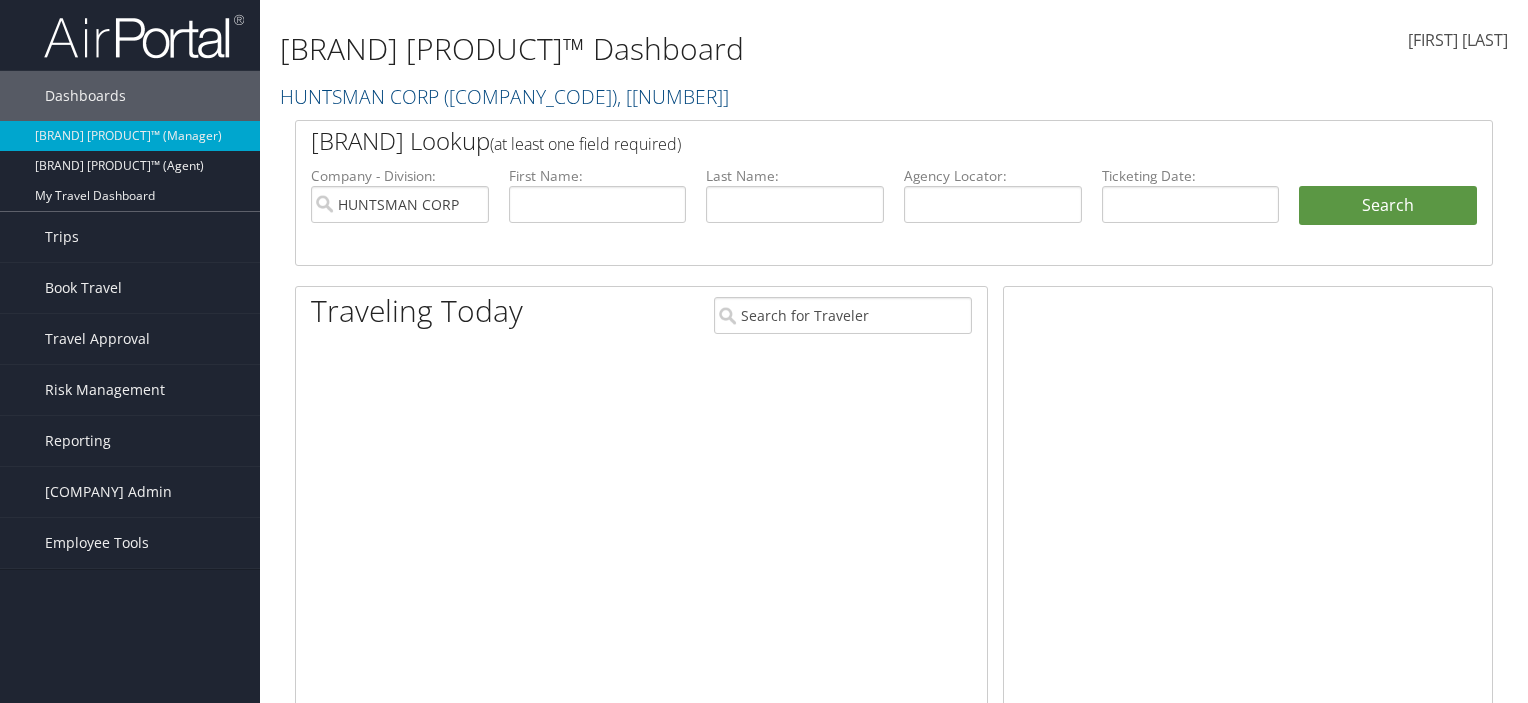 scroll, scrollTop: 0, scrollLeft: 0, axis: both 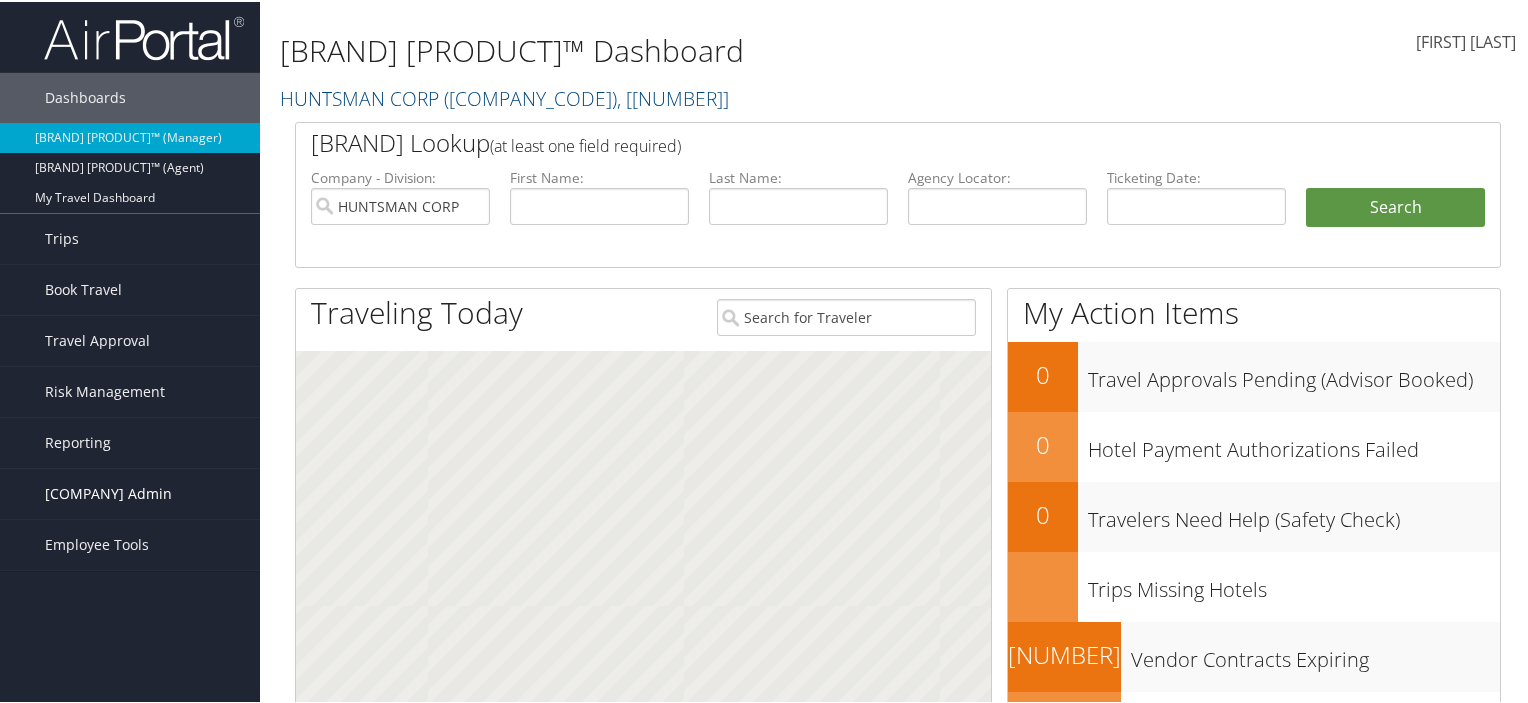 click on "[COMPANY] Admin" at bounding box center [108, 492] 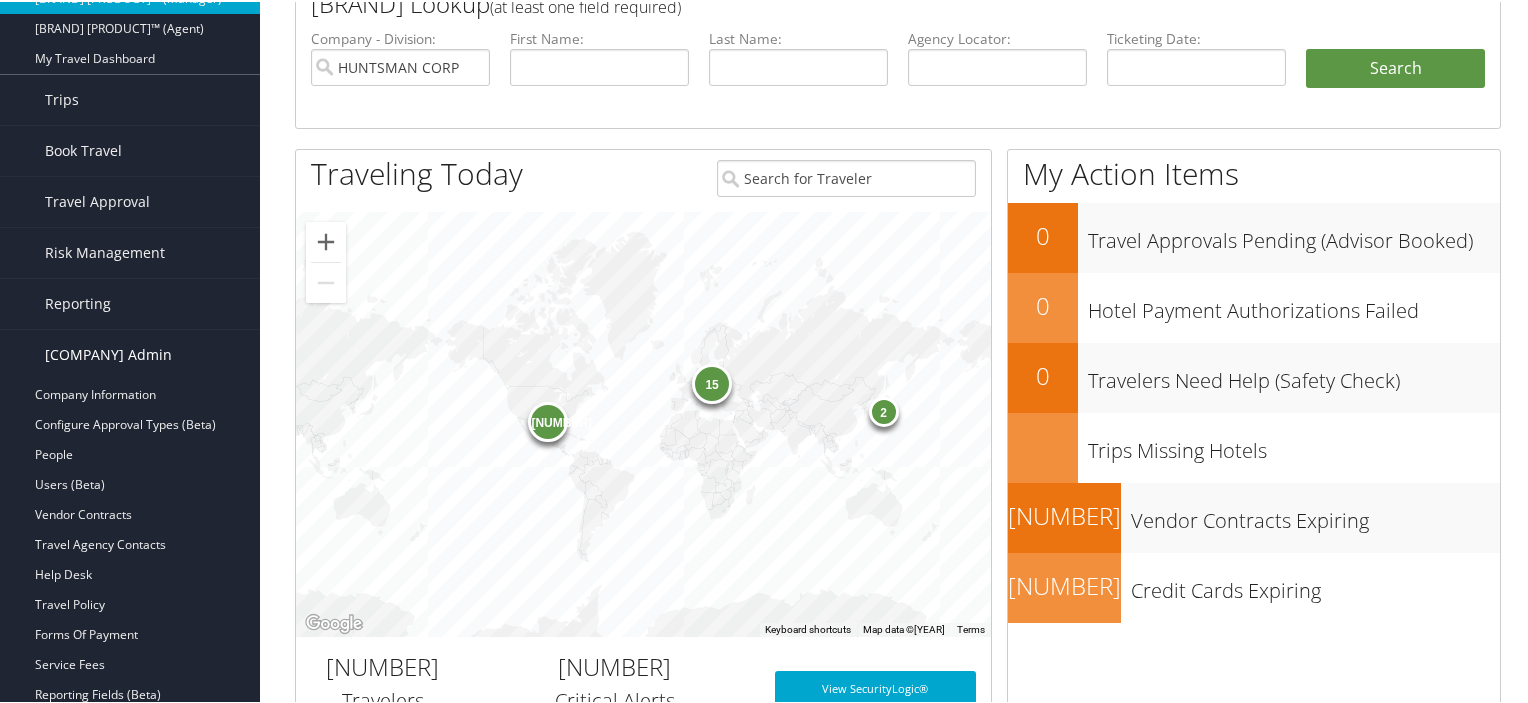 scroll, scrollTop: 300, scrollLeft: 0, axis: vertical 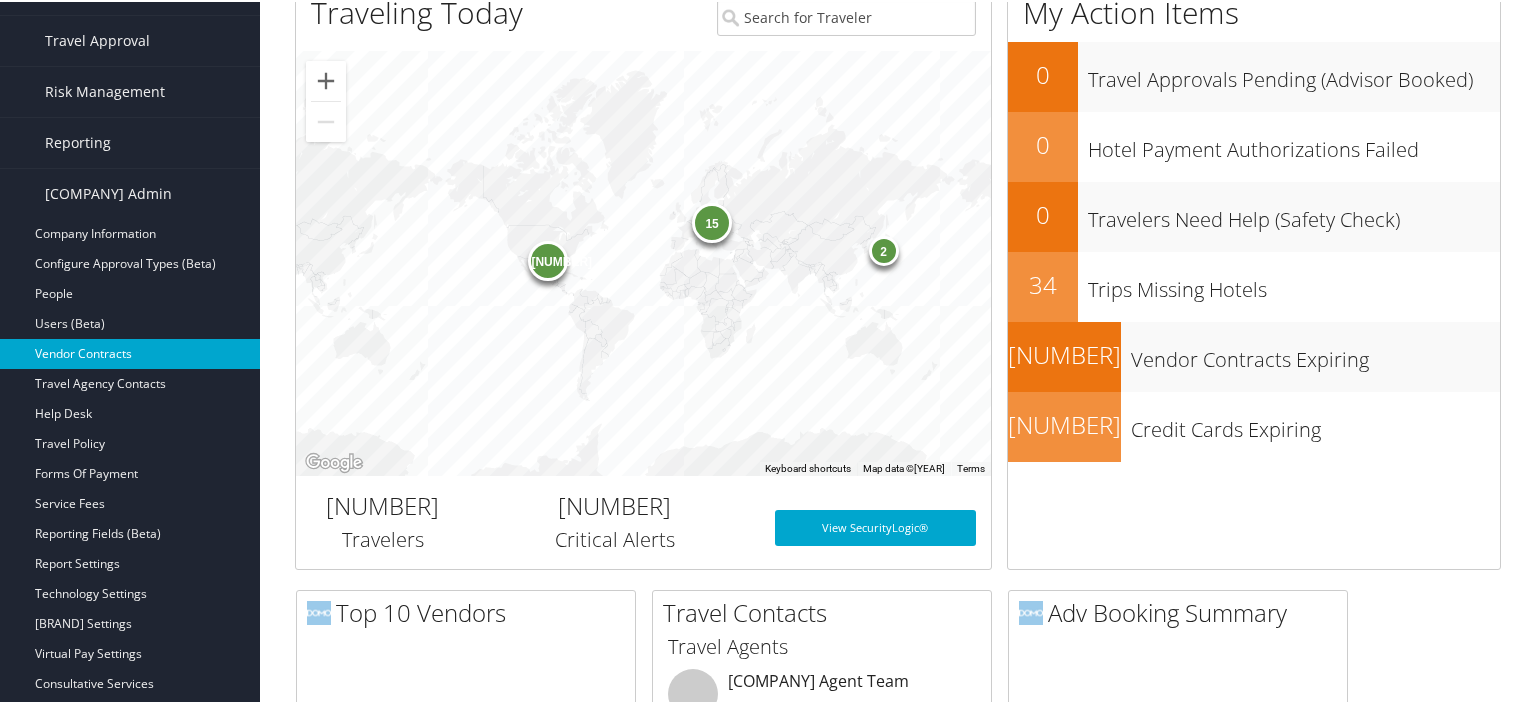 click on "Vendor Contracts" at bounding box center [130, 352] 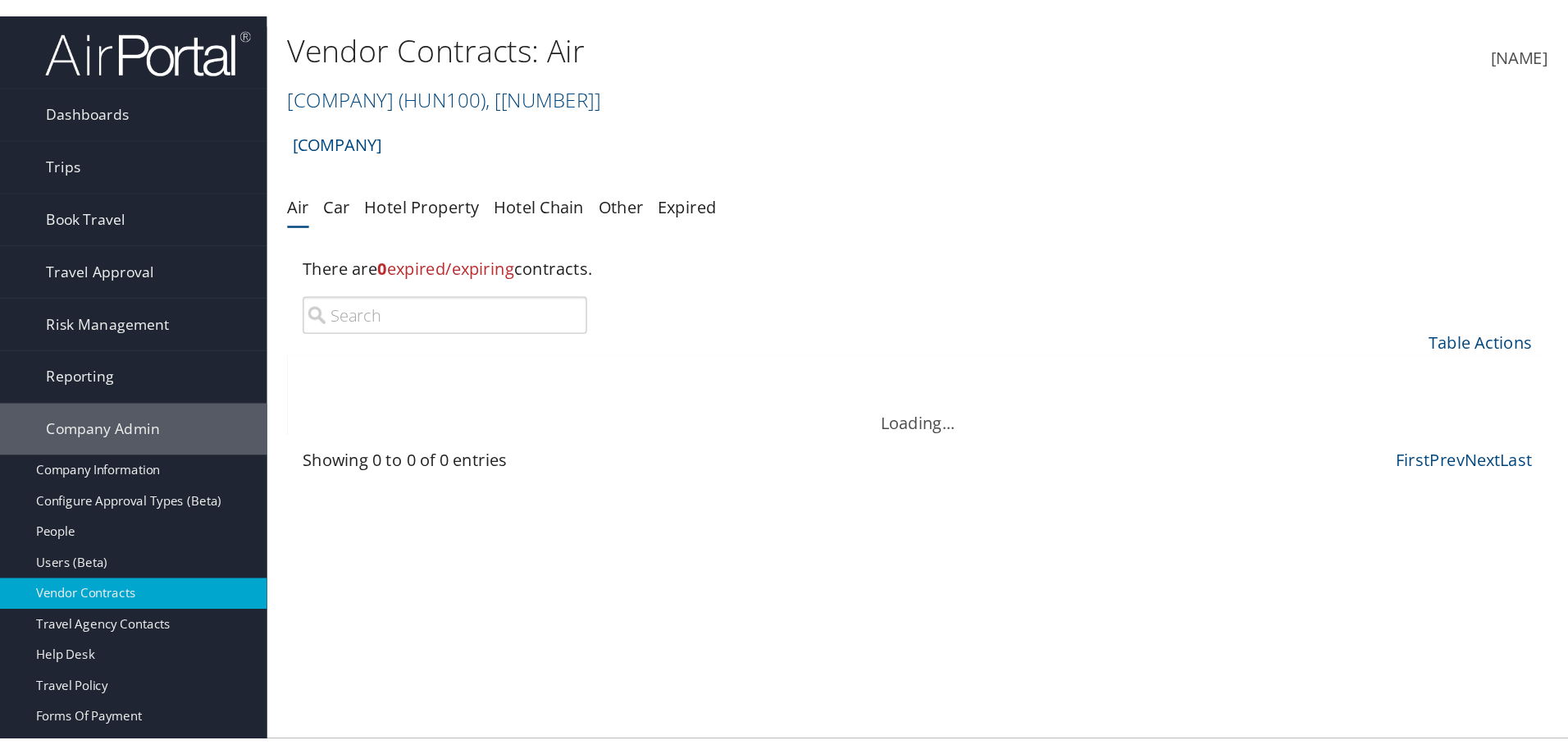 scroll, scrollTop: 0, scrollLeft: 0, axis: both 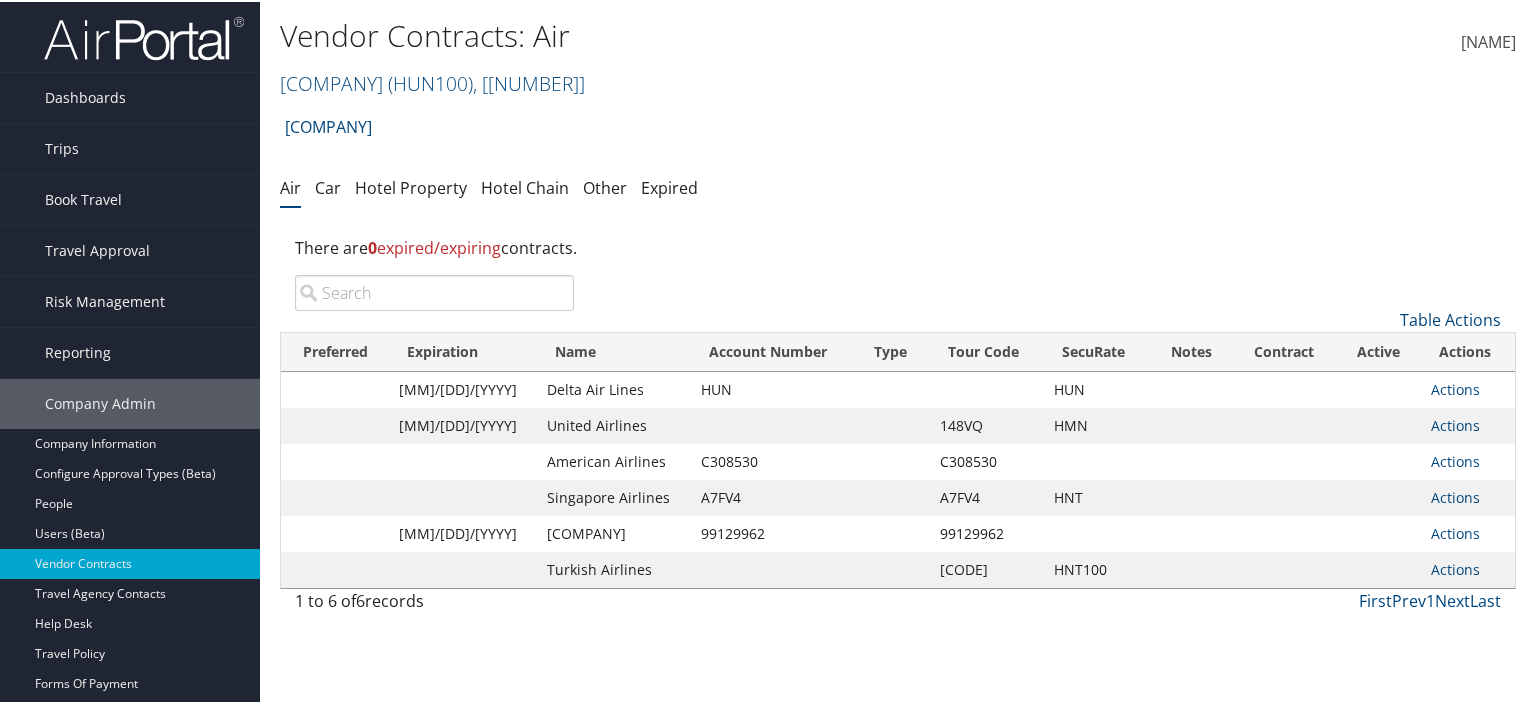click at bounding box center (1284, 388) 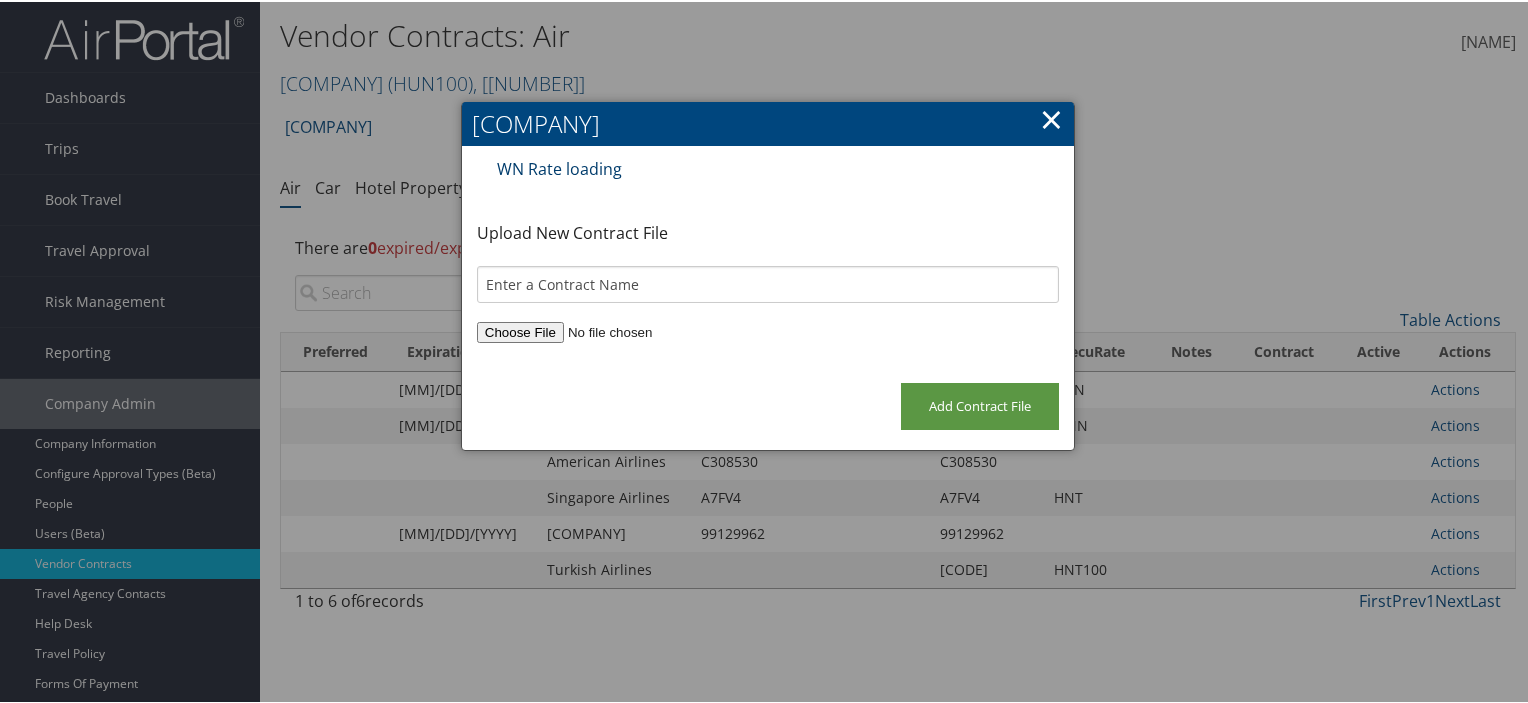 click on "WN Rate loading" at bounding box center [559, 167] 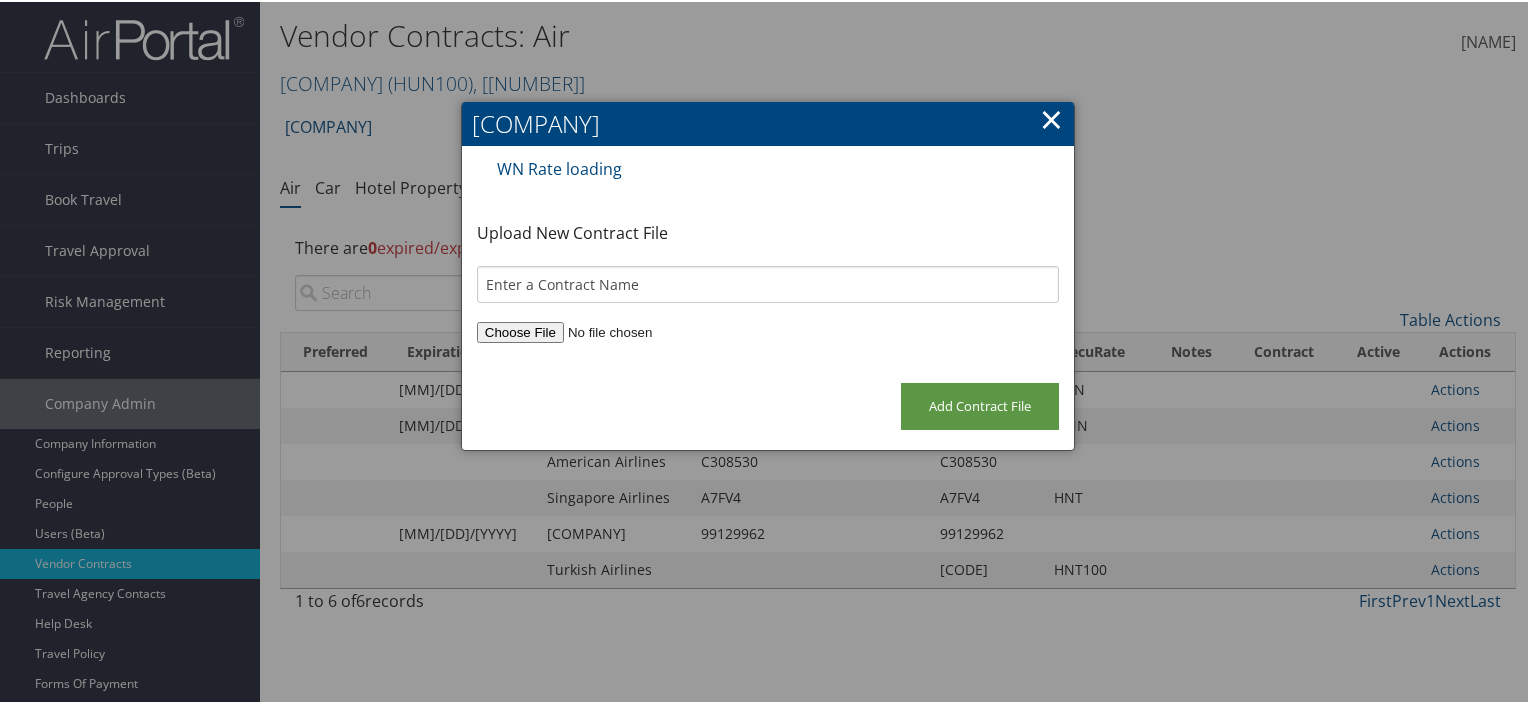 click on "×" at bounding box center [1051, 117] 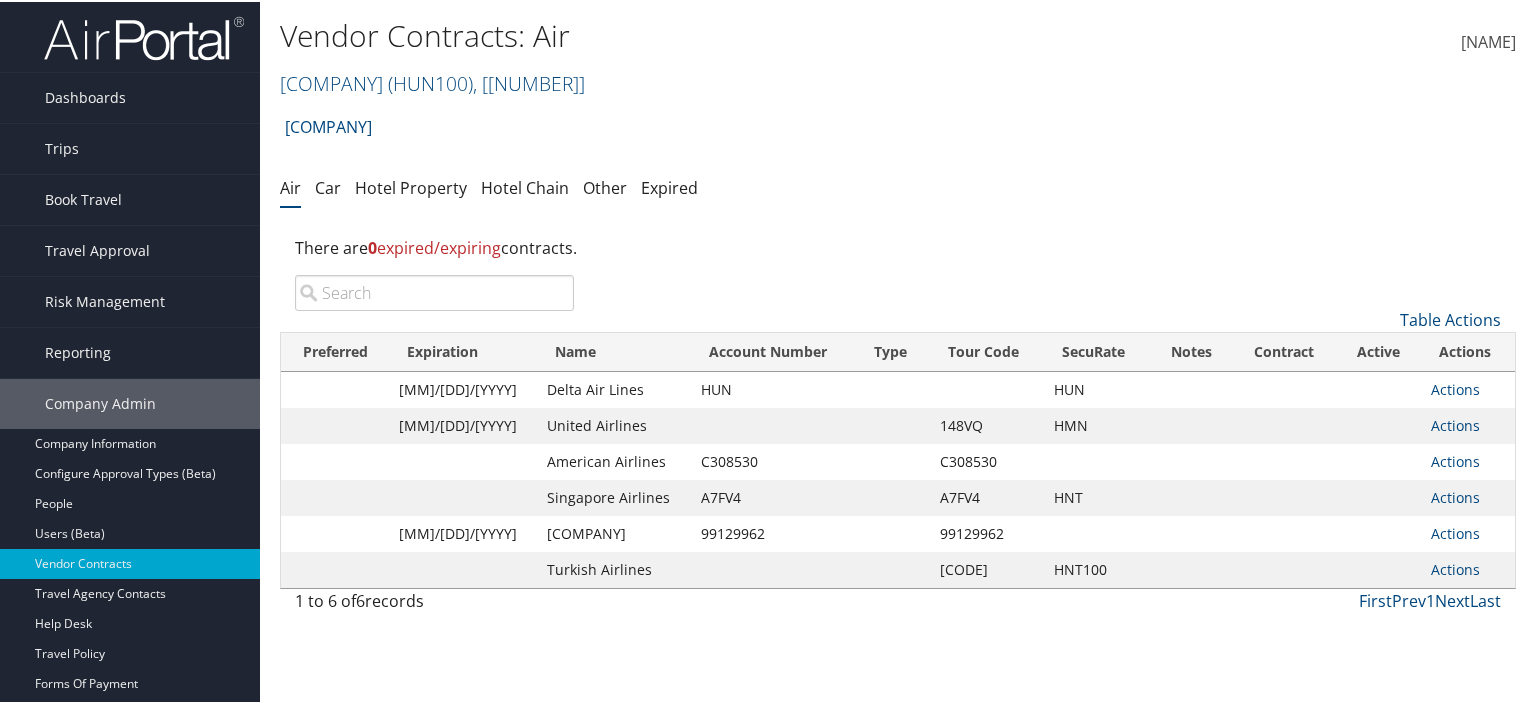 click at bounding box center (1284, 424) 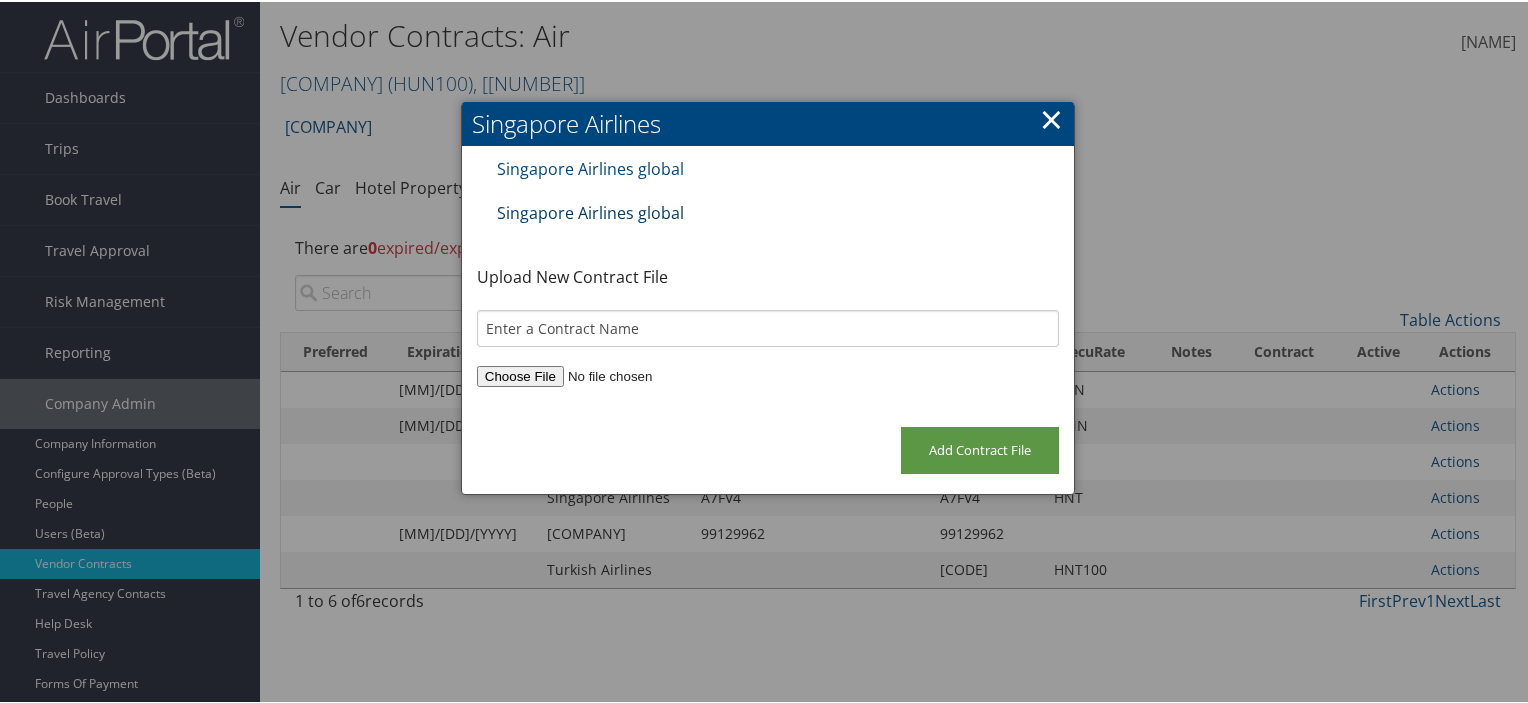 click on "Singapore Airlines global" at bounding box center [590, 211] 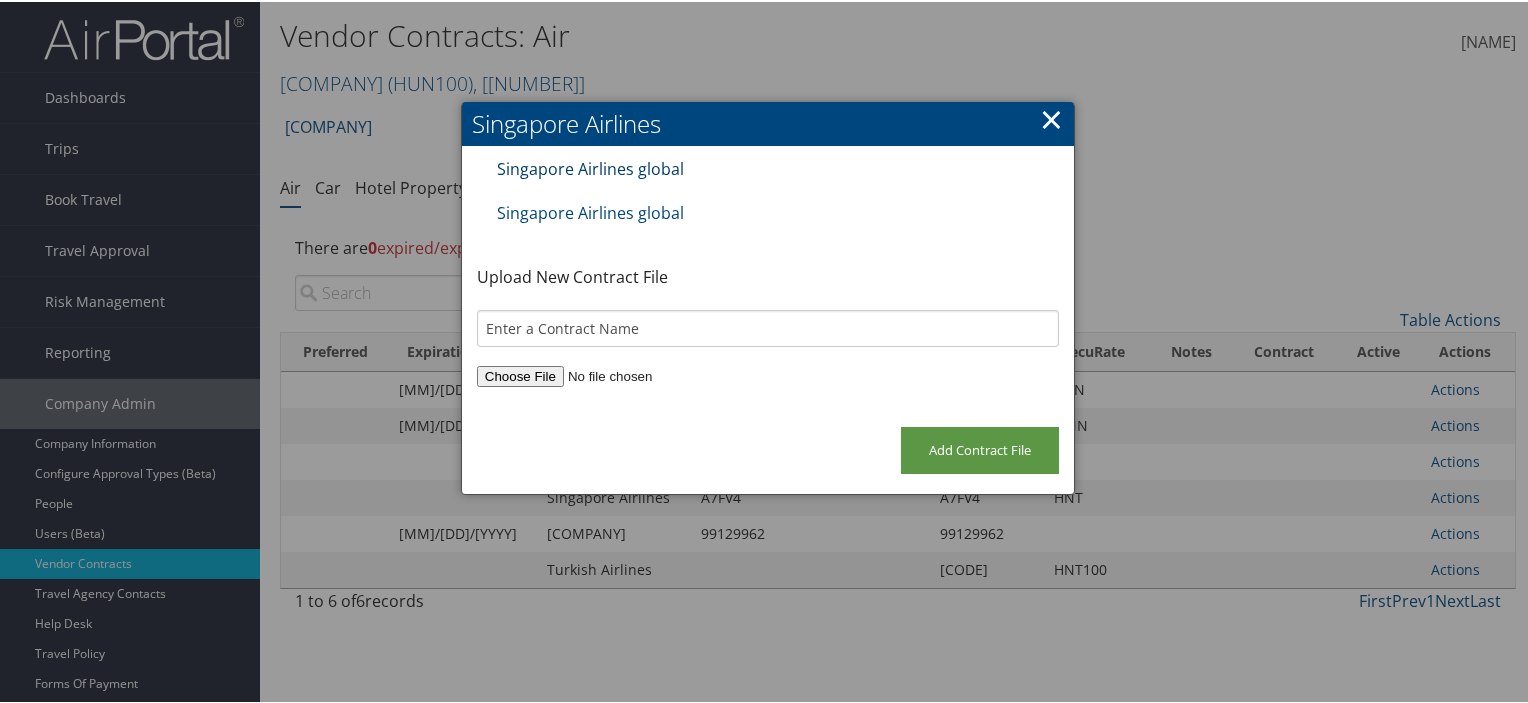 click on "Singapore Airlines global" at bounding box center (590, 167) 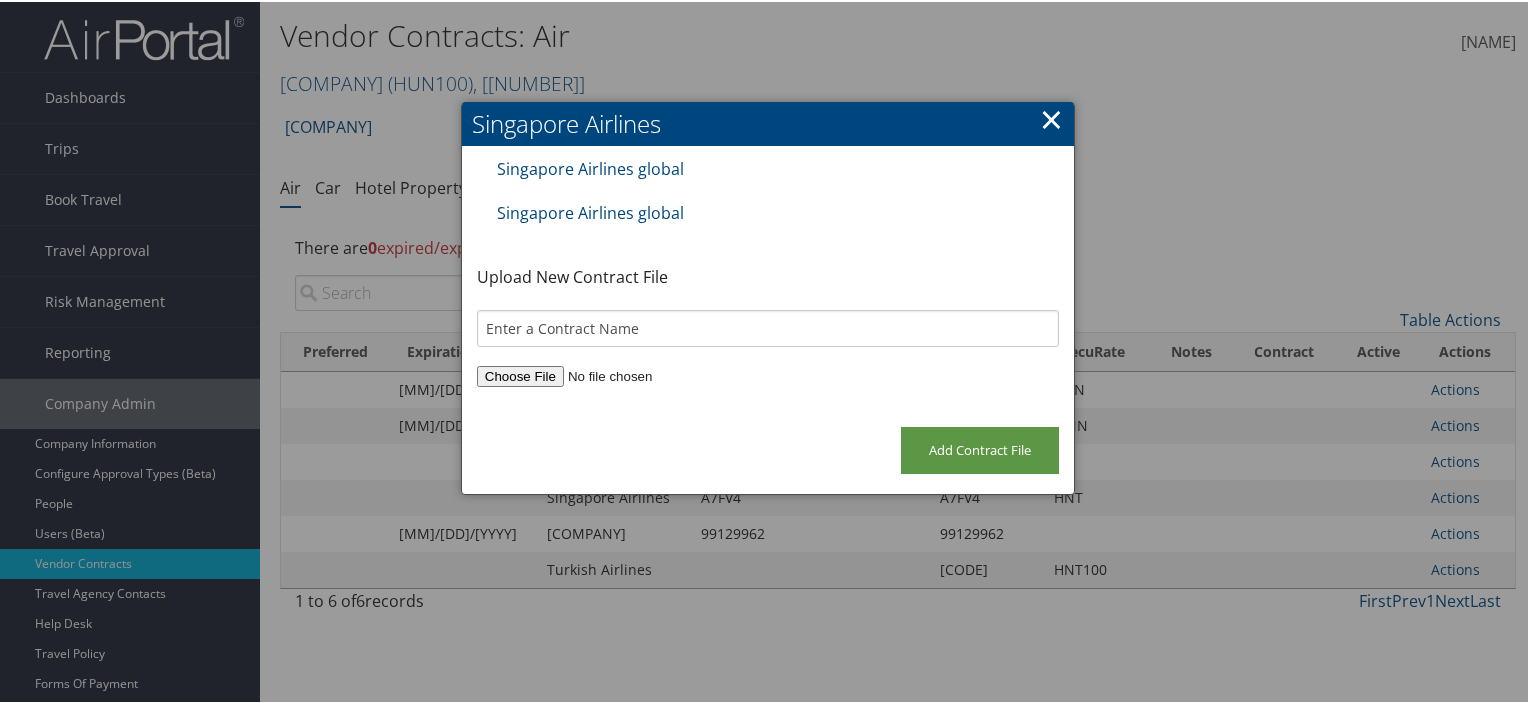 click at bounding box center (768, 374) 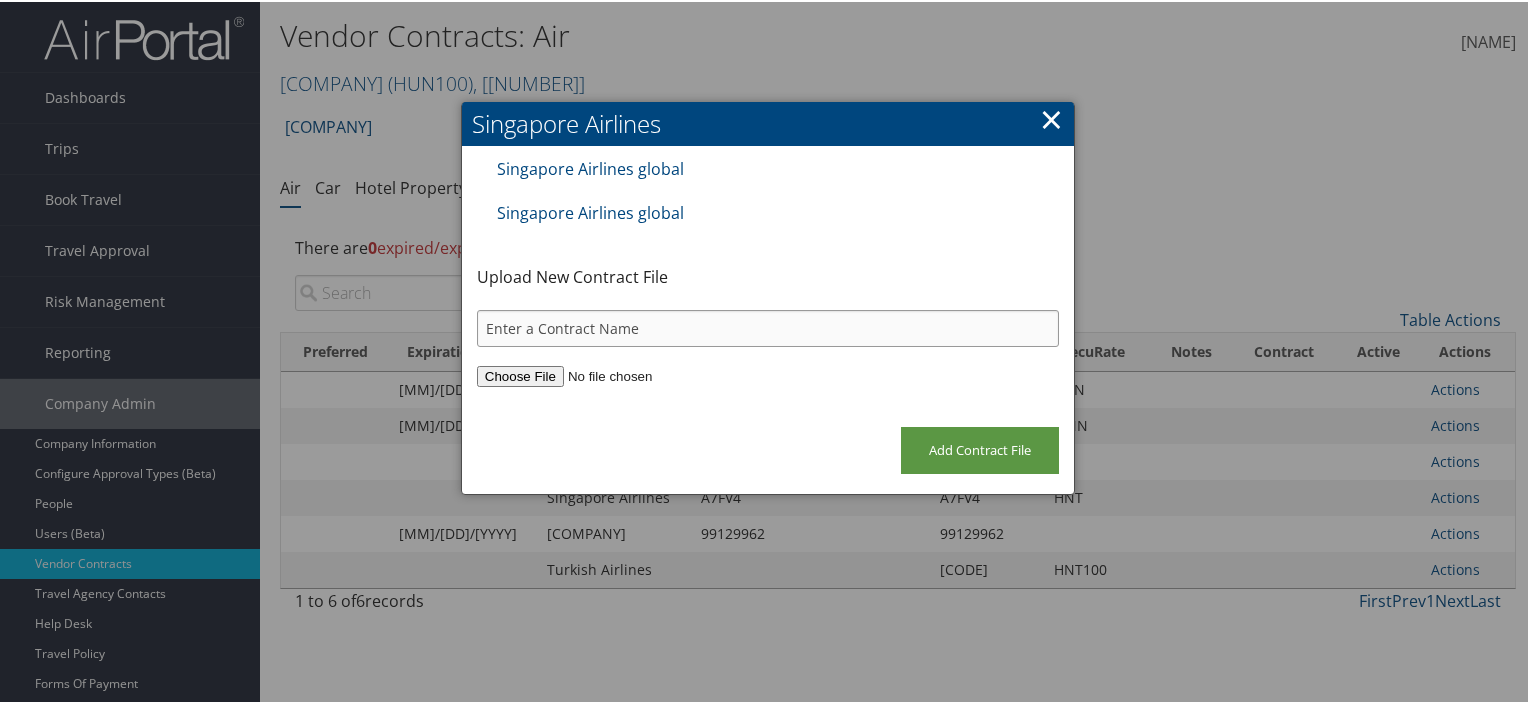 click at bounding box center (768, 326) 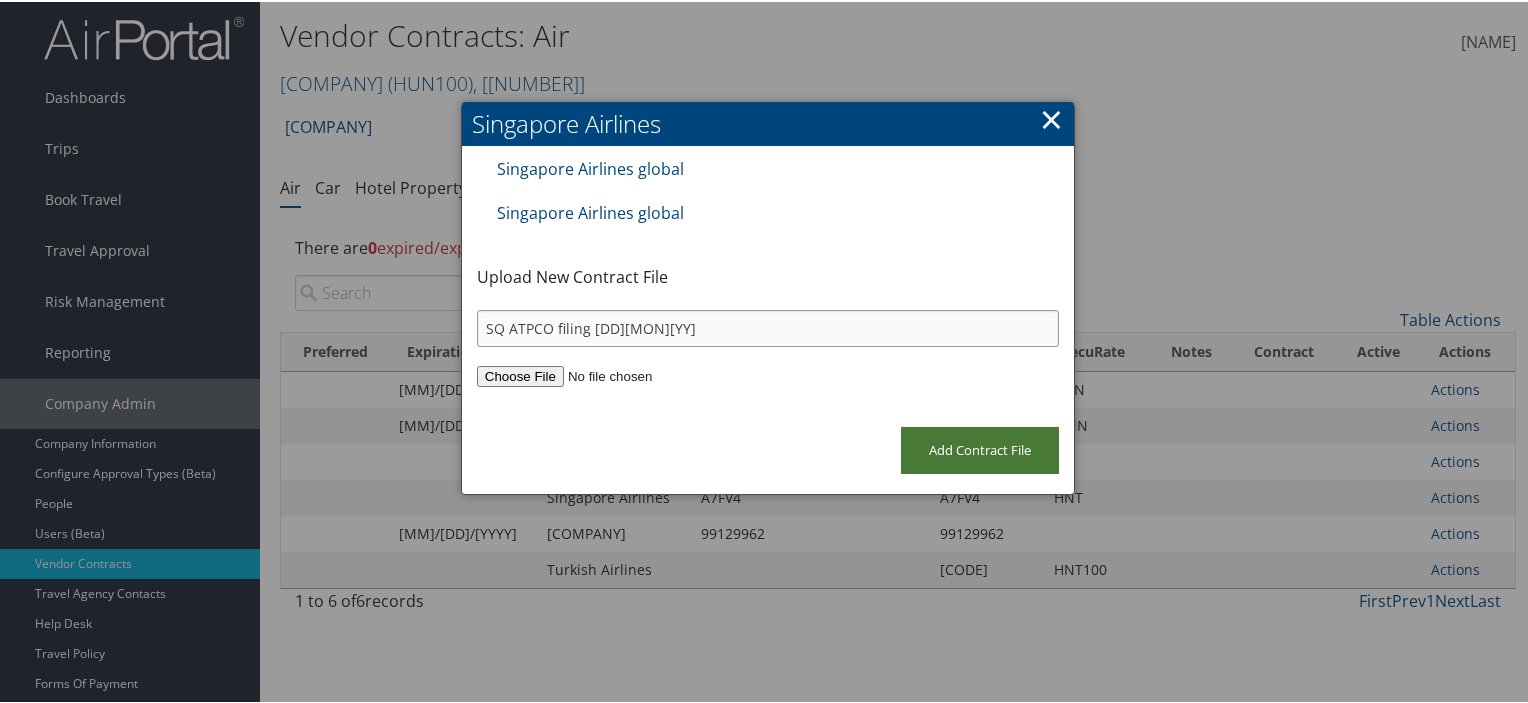 type on "SQ ATPCO filing 18Jun25" 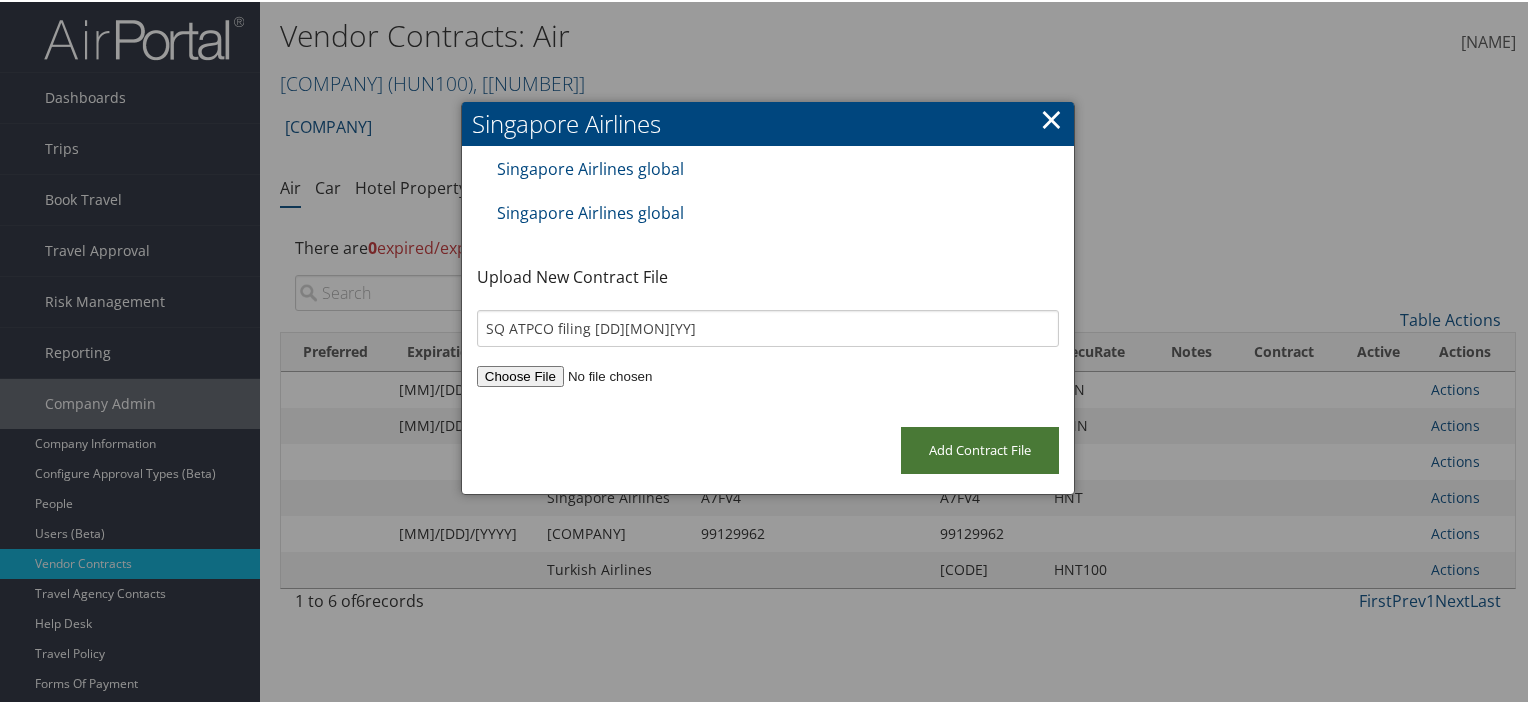 click on "Add Contract File" at bounding box center [980, 448] 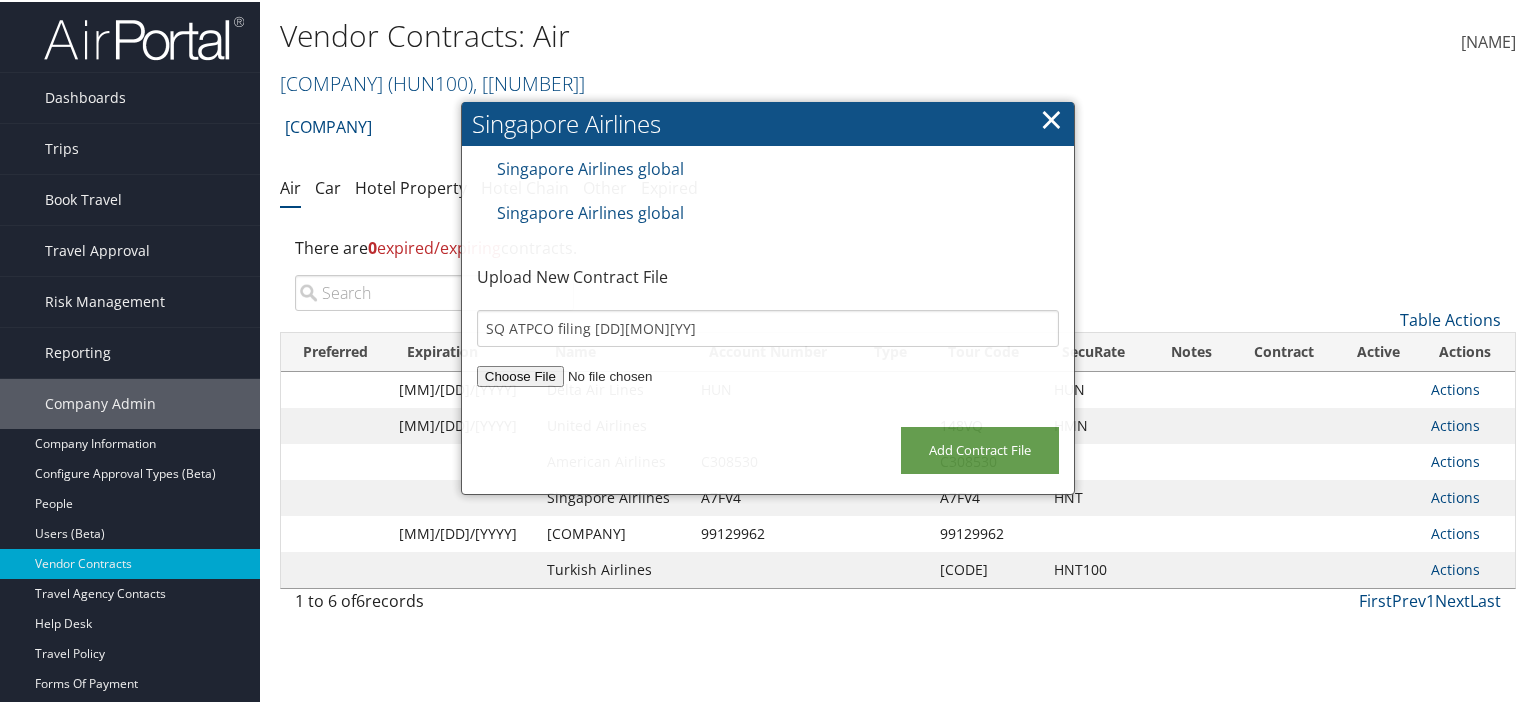 click on "Menu
Dashboards ► AirPortal 360™ (Manager) AirPortal 360™ (Agent) My Travel Dashboard   Trips ► Airtinerary® Lookup Current/Future Trips Past Trips Trips Missing Hotels Hotel Check-ins   Book Travel ► Agent Booking Request Approval Request (Beta) Book/Manage Online Trips   Travel Approval ► Pending Trip Approvals Approved Trips Canceled Trips Approvals (Beta)   Risk Management ► SecurityLogic® Map SecurityLogic® Reporting beta Assistance Requests Travel Alerts Notifications   Reporting ► Unused Tickets Savings Tracker Value Scorecard Virtual Pay Lookup Domo Prime Analytics   Company Admin ► Company Information Configure Approval Types (Beta) People Users (Beta) Vendor Contracts Travel Agency Contacts Help Desk Travel Policy Forms Of Payment Service Fees  Reporting Fields (Beta) Report Settings Technology Settings Airtinerary® Settings Virtual Pay Settings Consultative Services Notes Activity Log   Employee Tools ►" at bounding box center [768, 351] 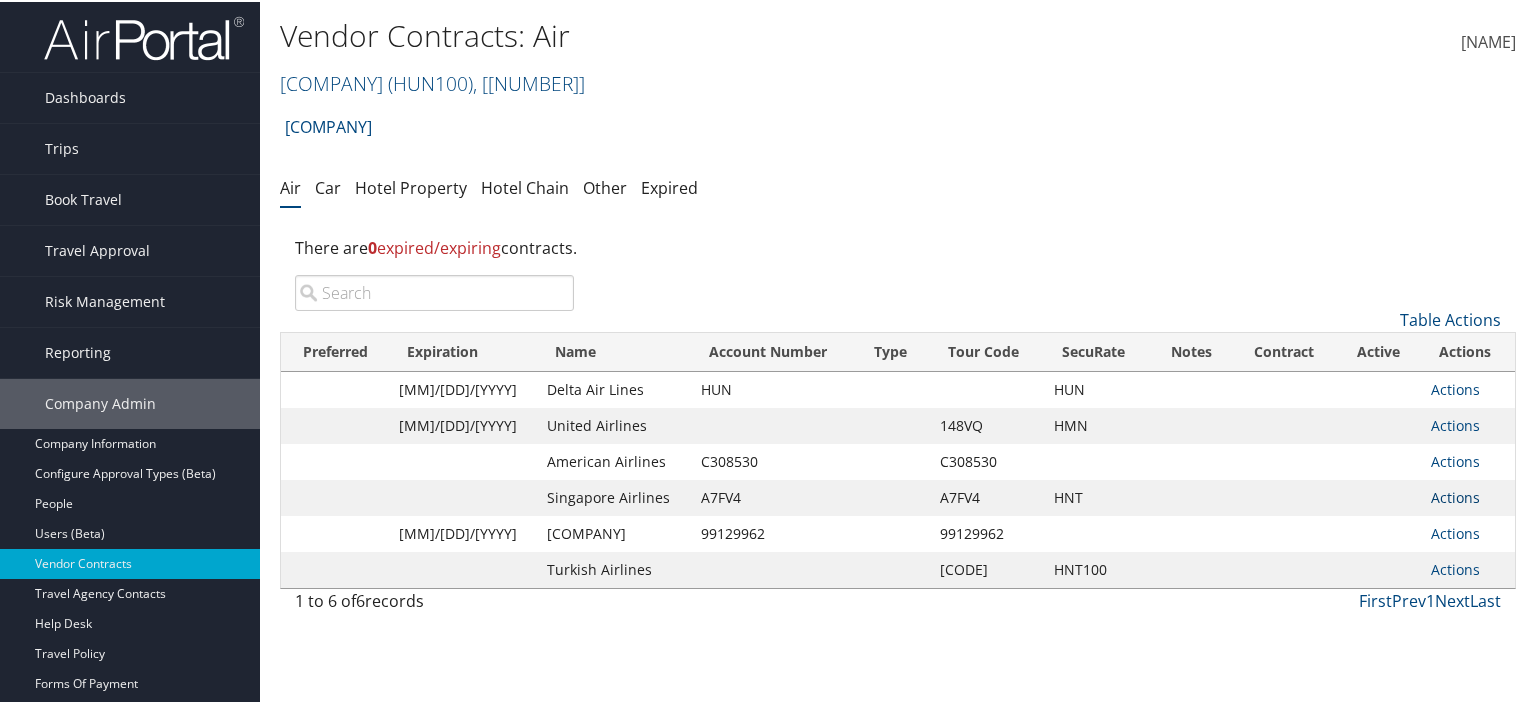click on "Actions" at bounding box center [1455, 423] 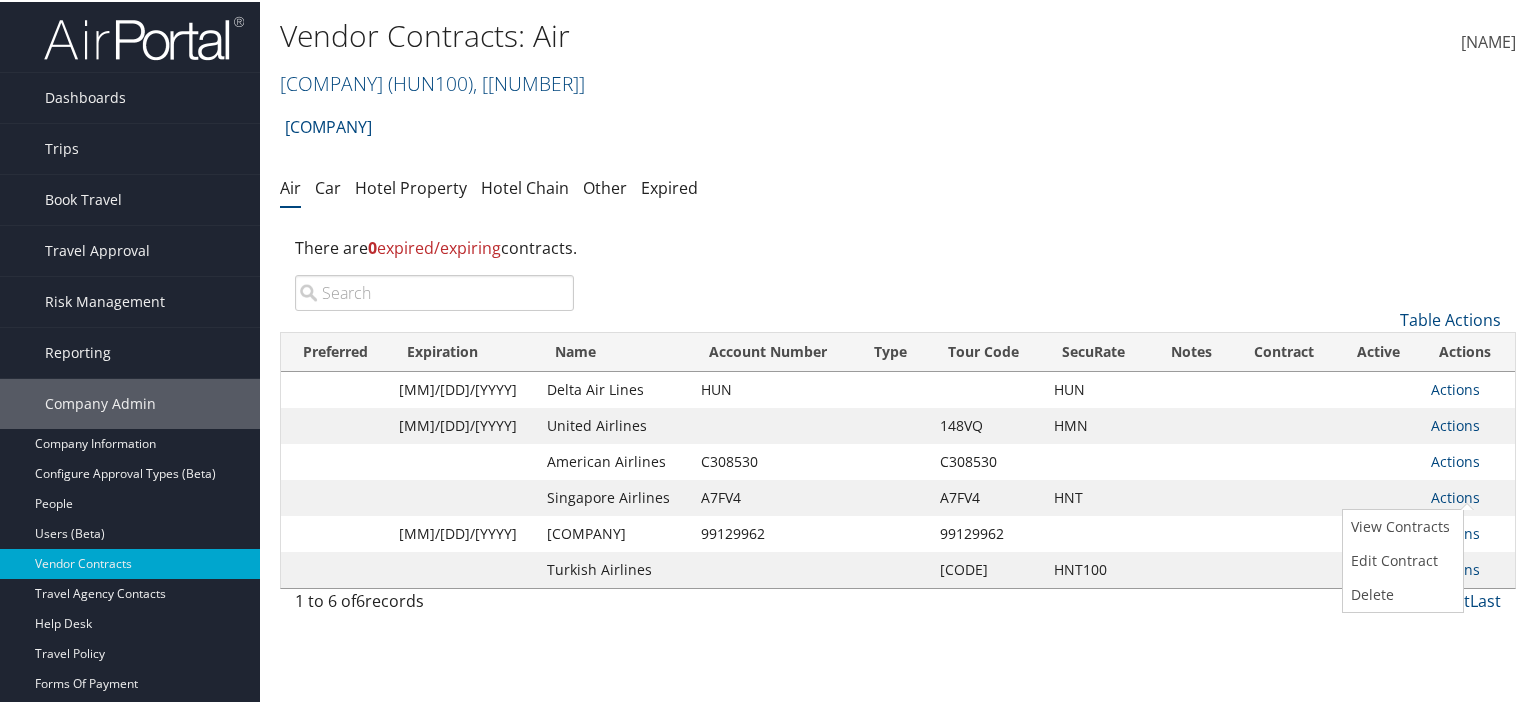 drag, startPoint x: 1388, startPoint y: 524, endPoint x: 1318, endPoint y: 515, distance: 70.5762 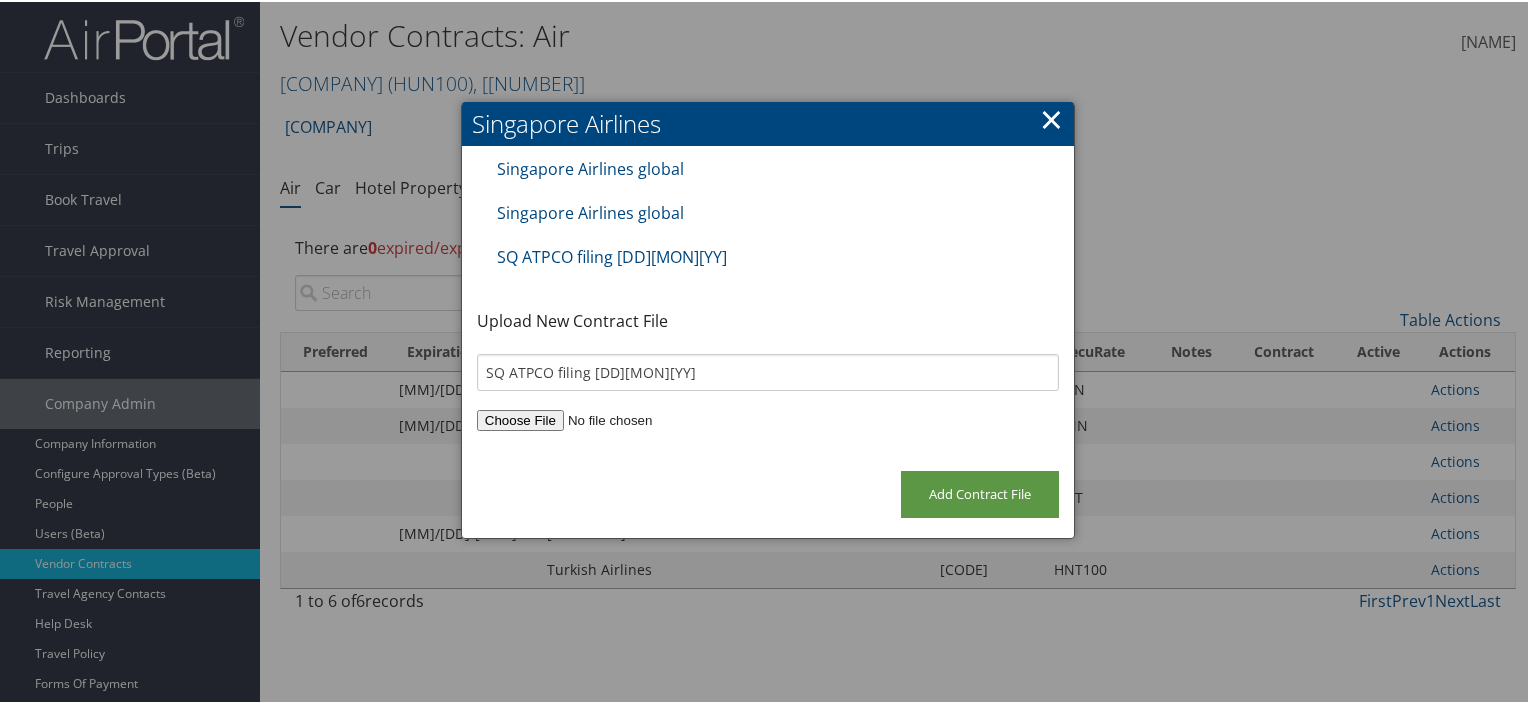 click at bounding box center (768, 418) 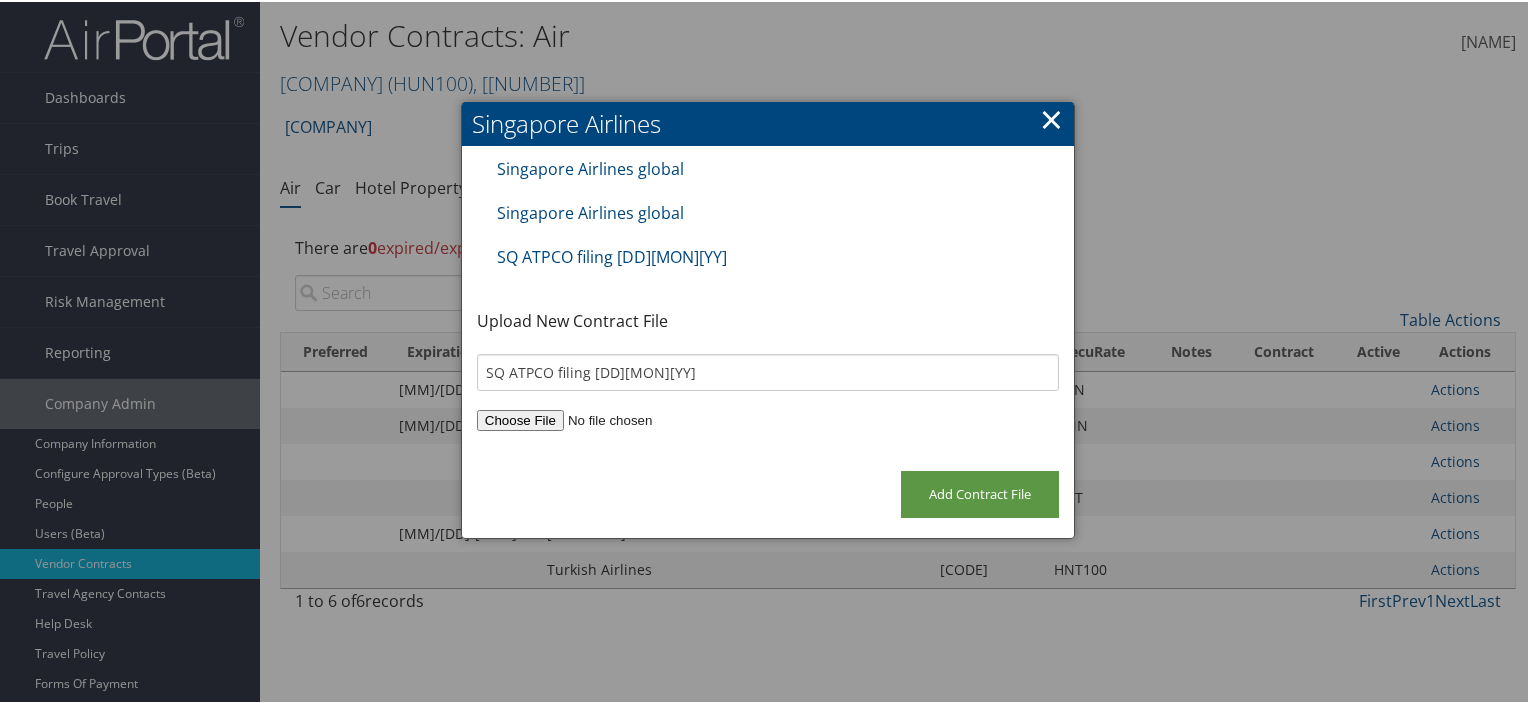 type on "C:\fakepath\May 20 2025 SQ Huntsman New_Agency Ticketing Instructions_Corporate_.docx" 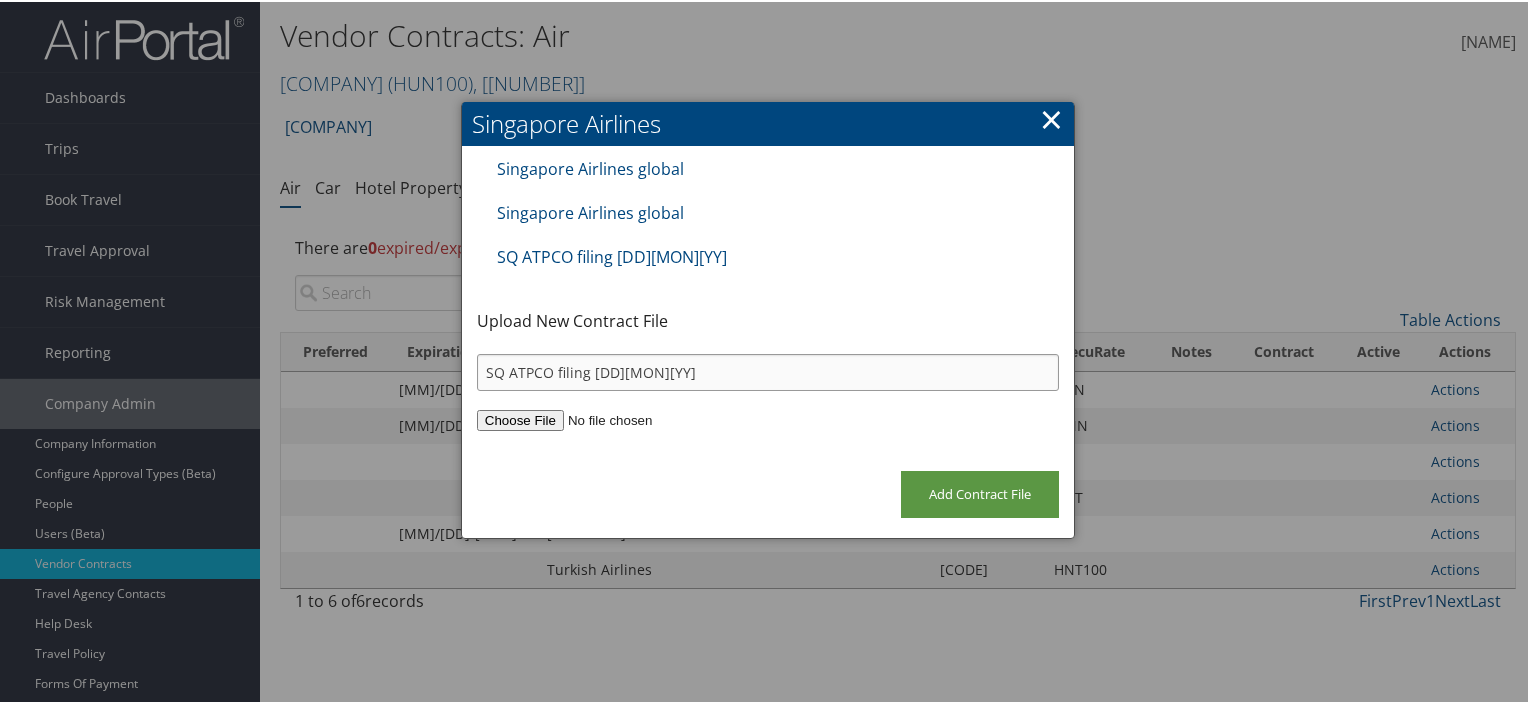 drag, startPoint x: 689, startPoint y: 371, endPoint x: 517, endPoint y: 366, distance: 172.07266 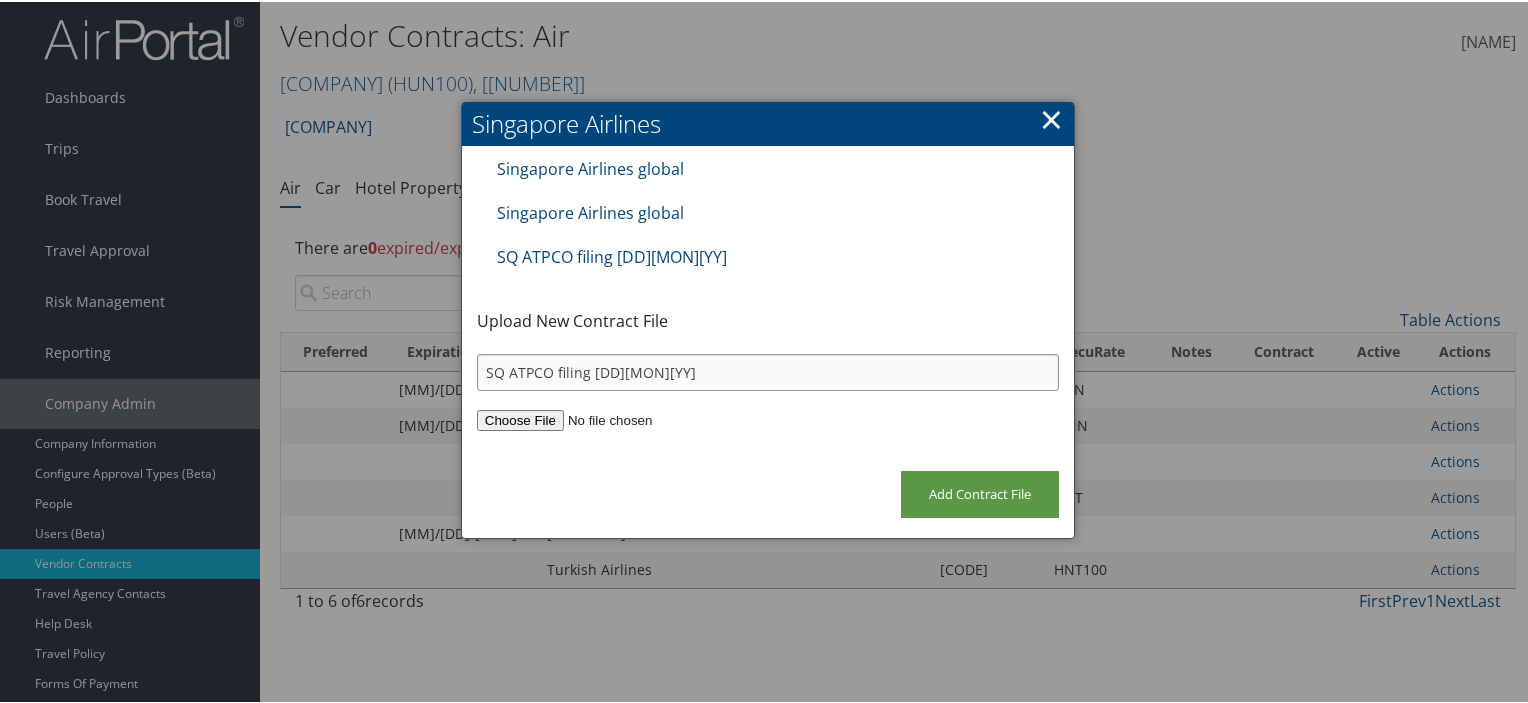 click on "SQ ATPCO filing 18Jun25" at bounding box center (768, 370) 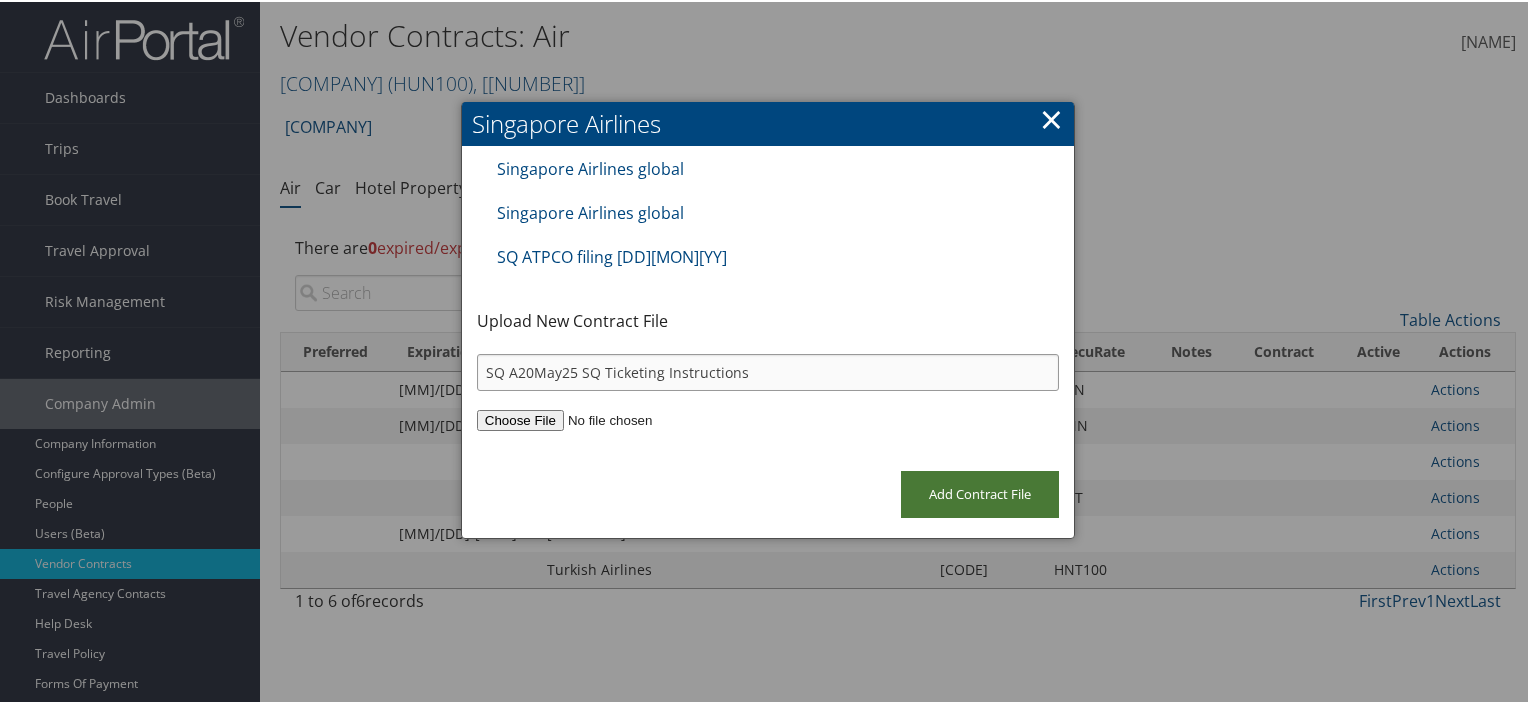 type on "SQ A20May25 SQ Ticketing Instructions" 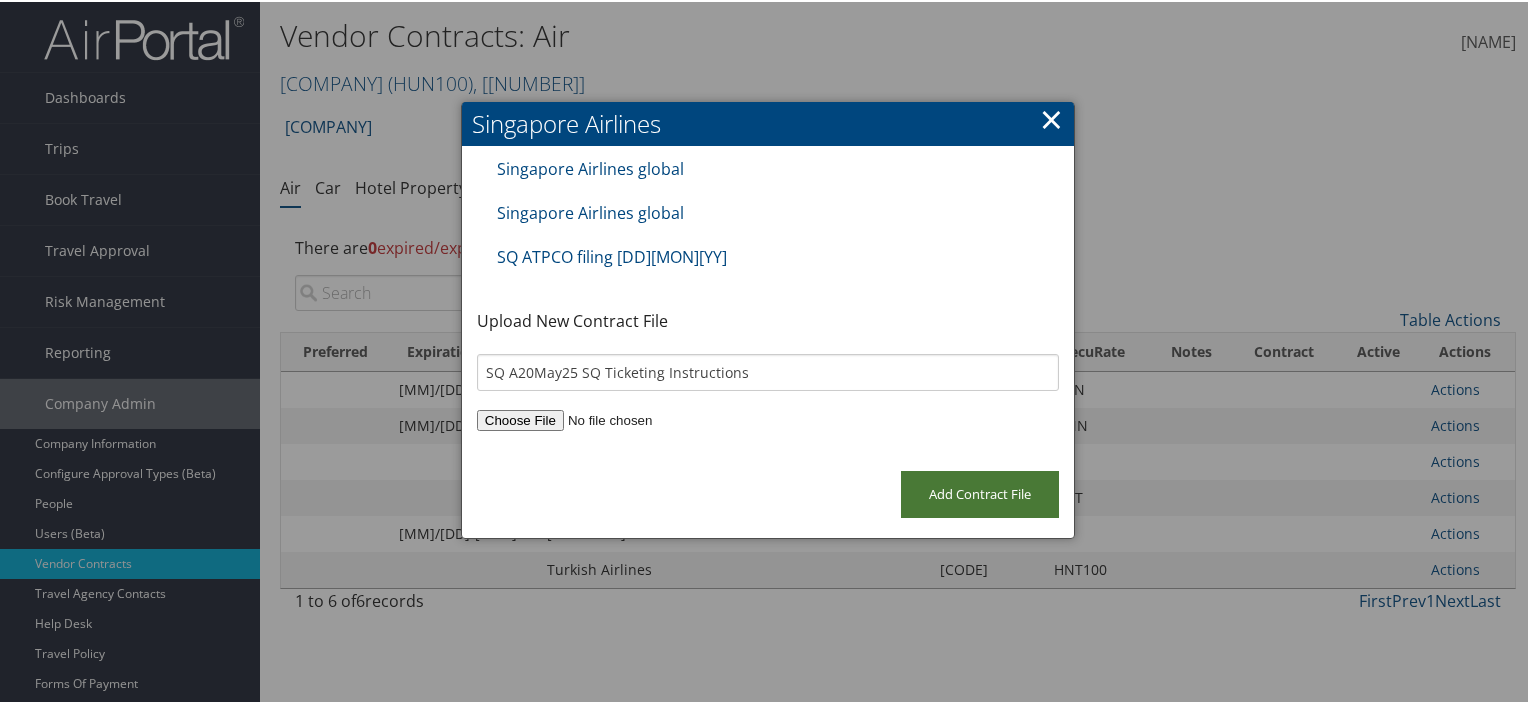 click on "Add Contract File" at bounding box center [980, 492] 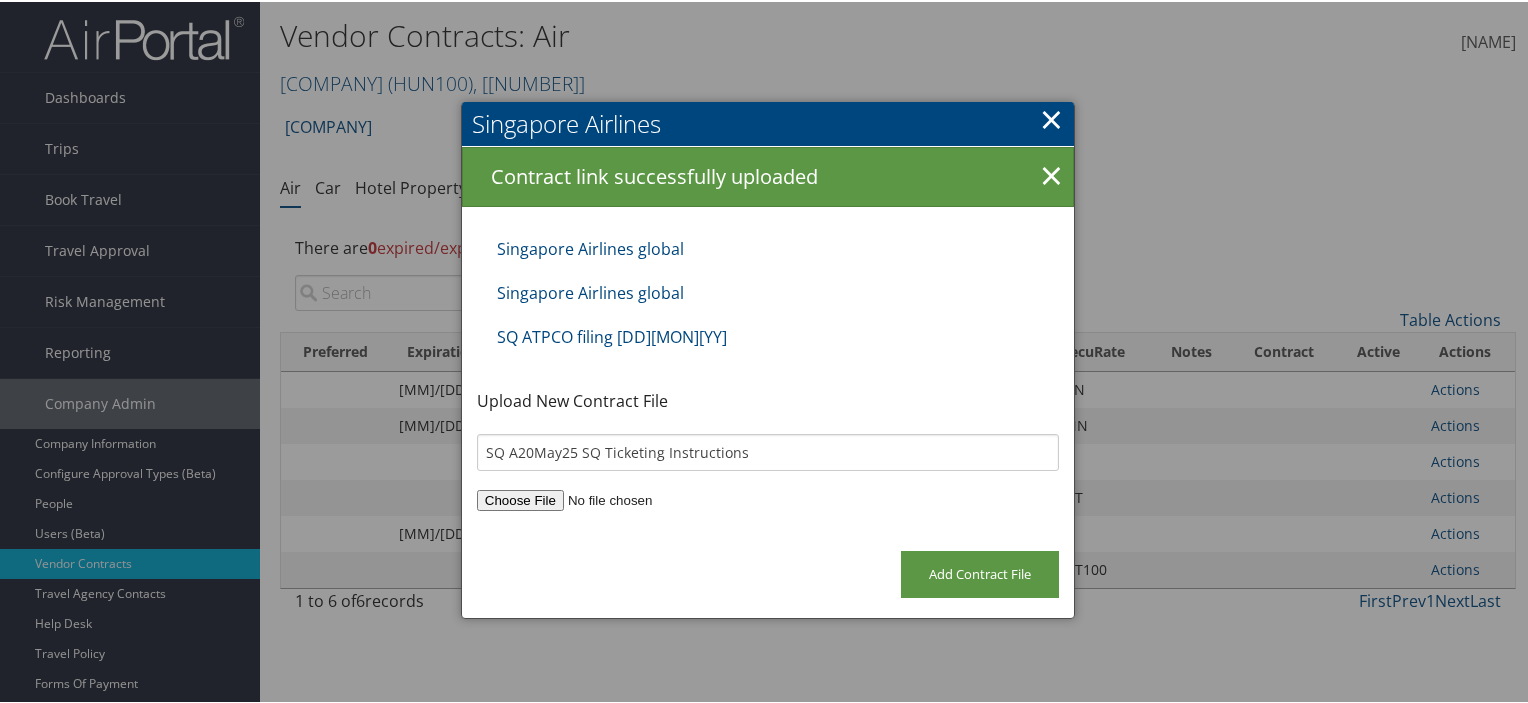 click on "×" at bounding box center (1051, 117) 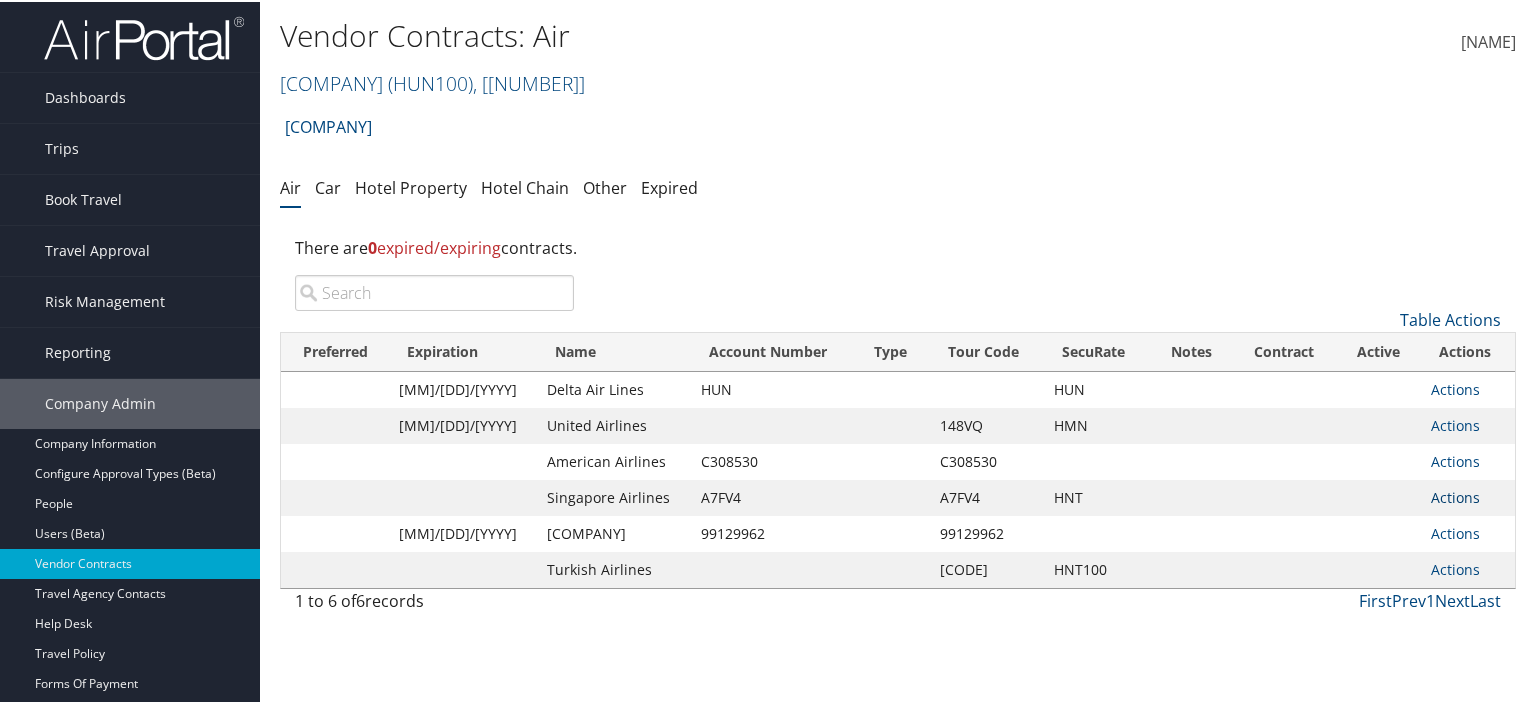 click on "Actions" at bounding box center (1455, 423) 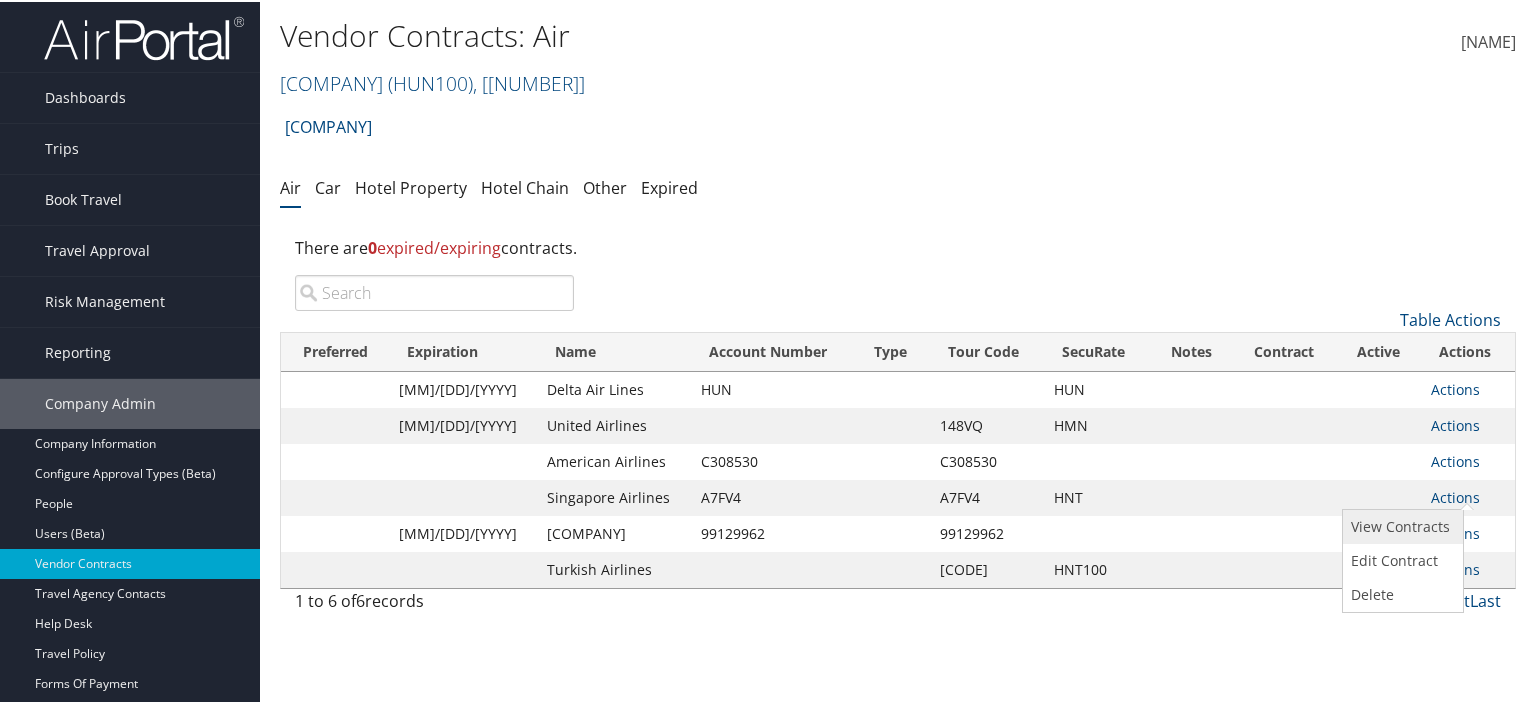 click on "View Contracts" at bounding box center [1400, 525] 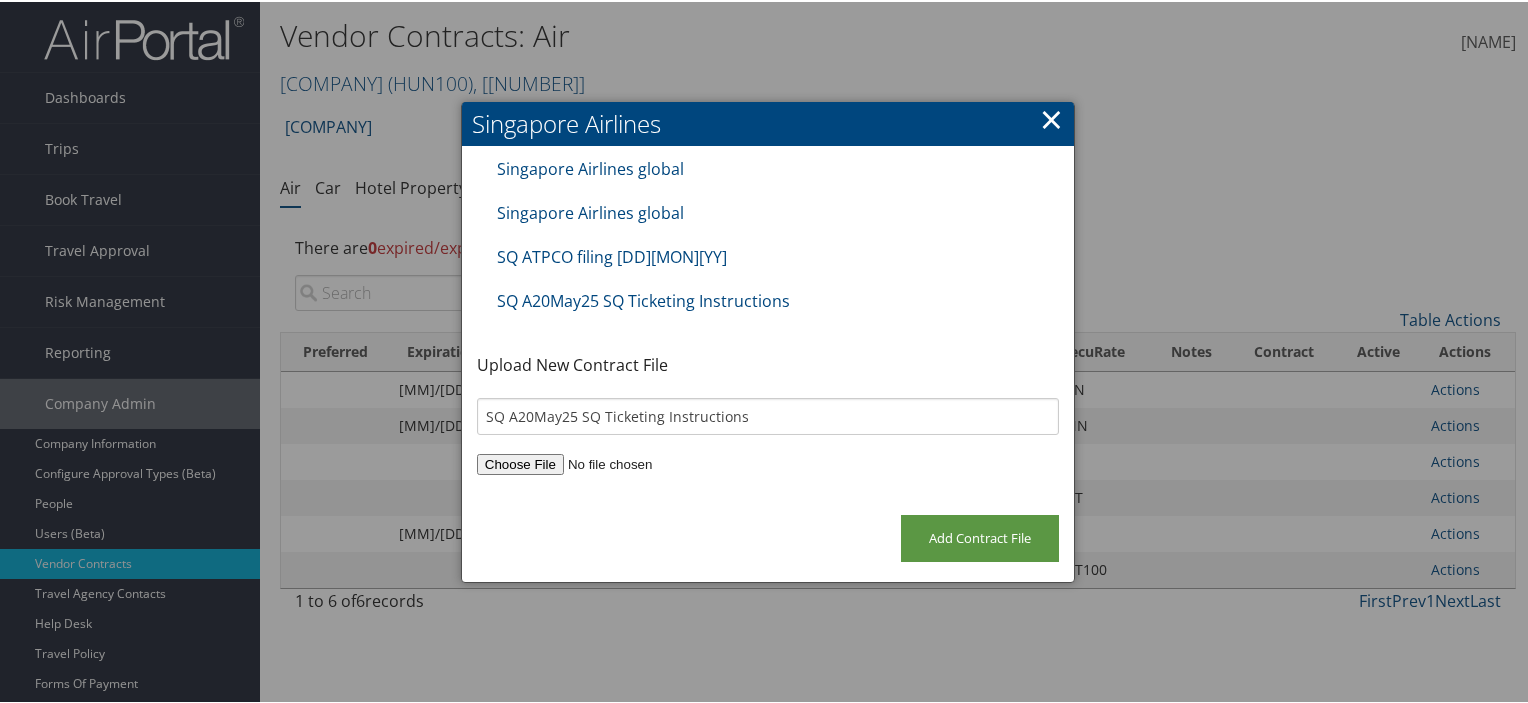 click at bounding box center [768, 462] 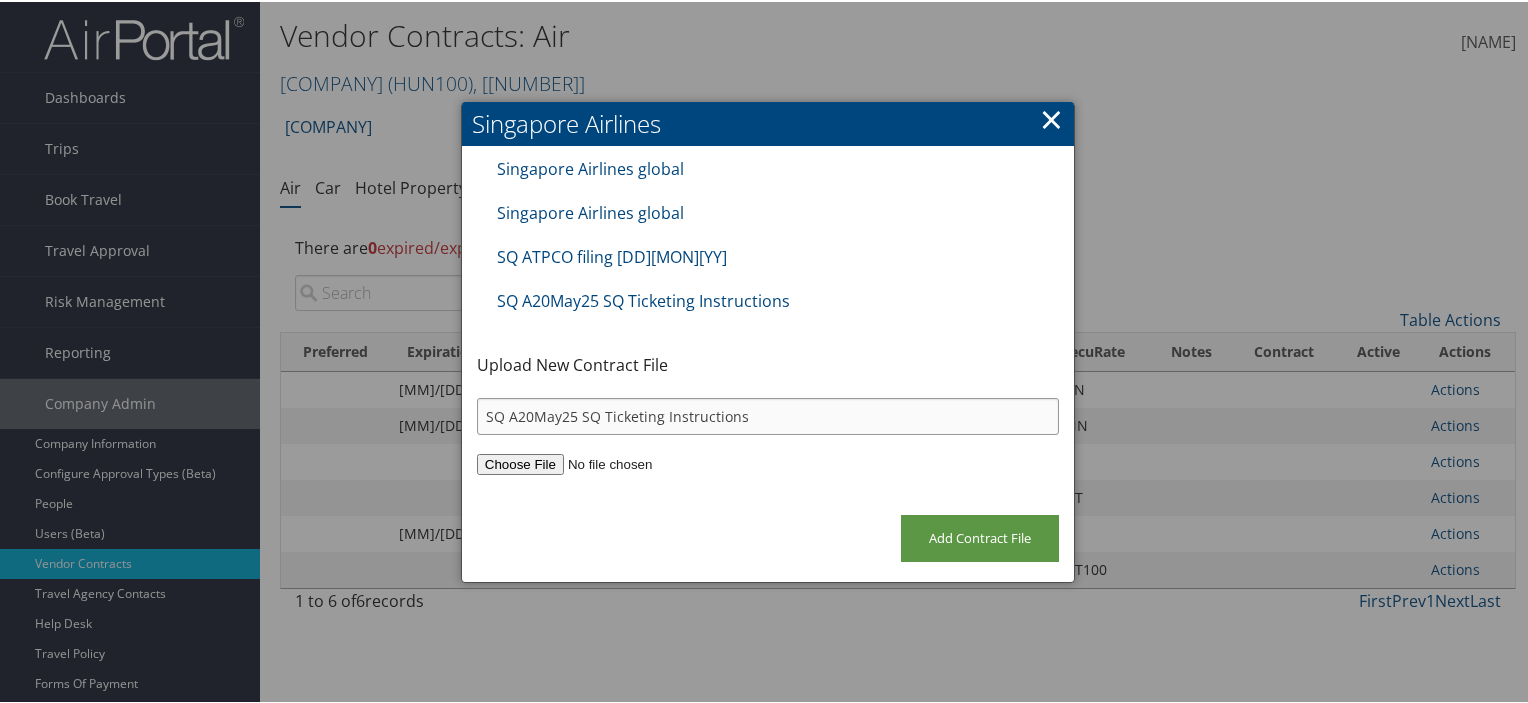 drag, startPoint x: 751, startPoint y: 408, endPoint x: 394, endPoint y: 391, distance: 357.40454 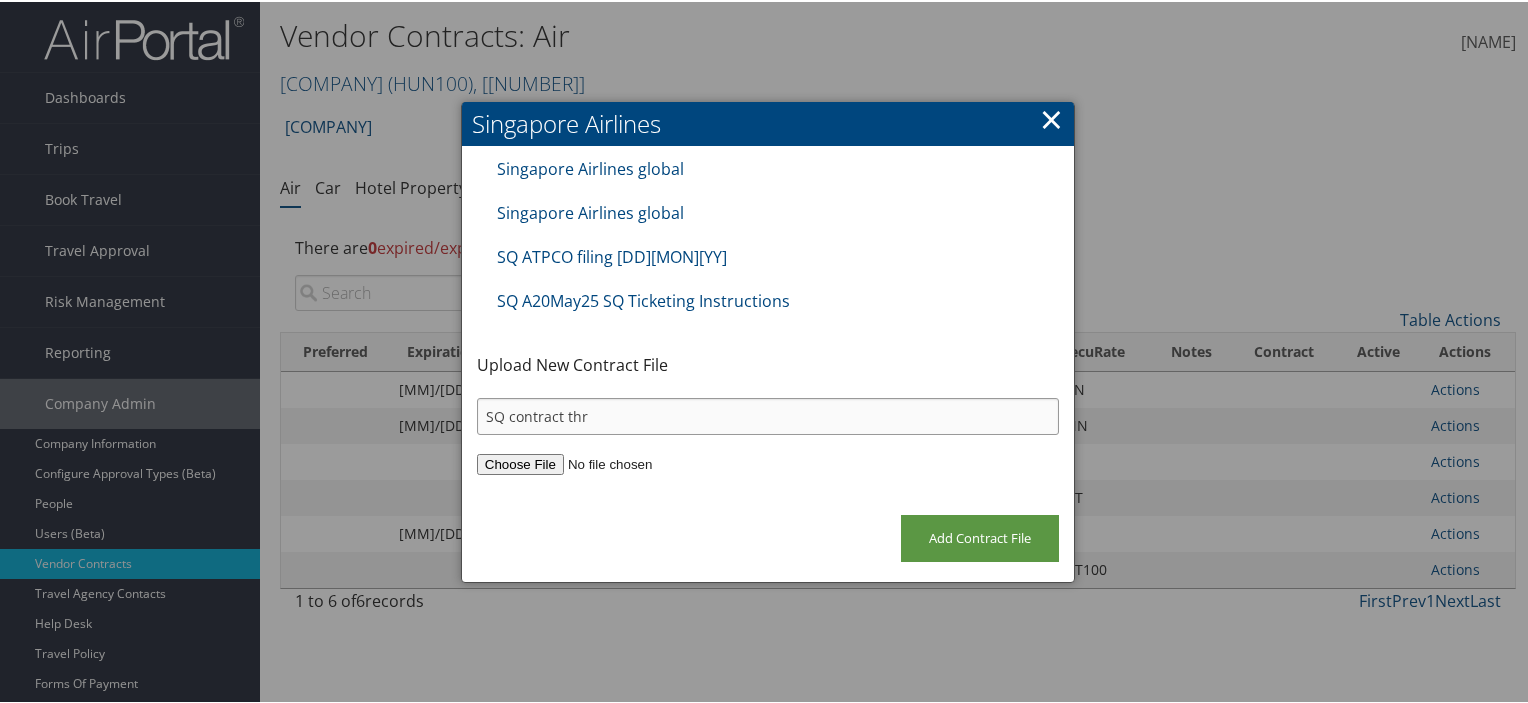 type on "SQ contract thr" 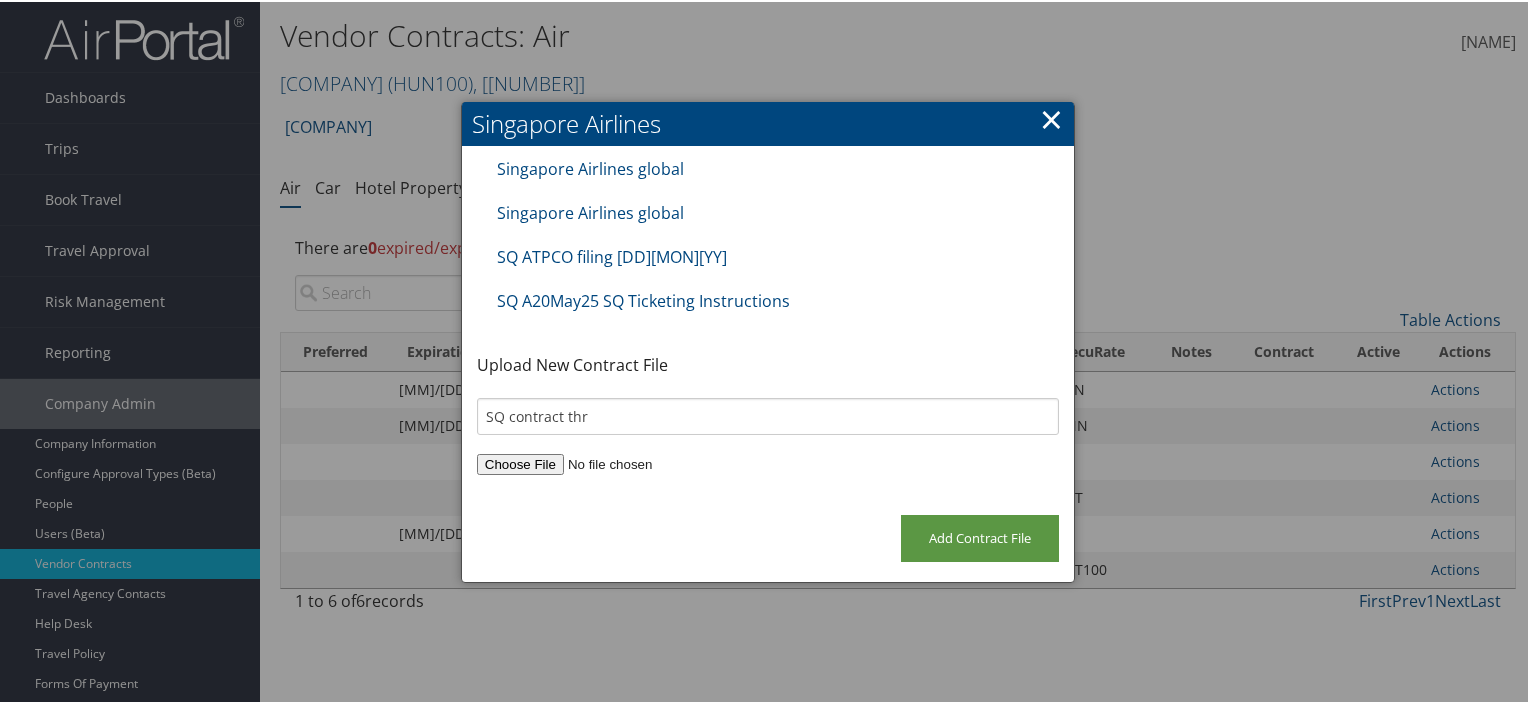 click on "×" at bounding box center [1051, 117] 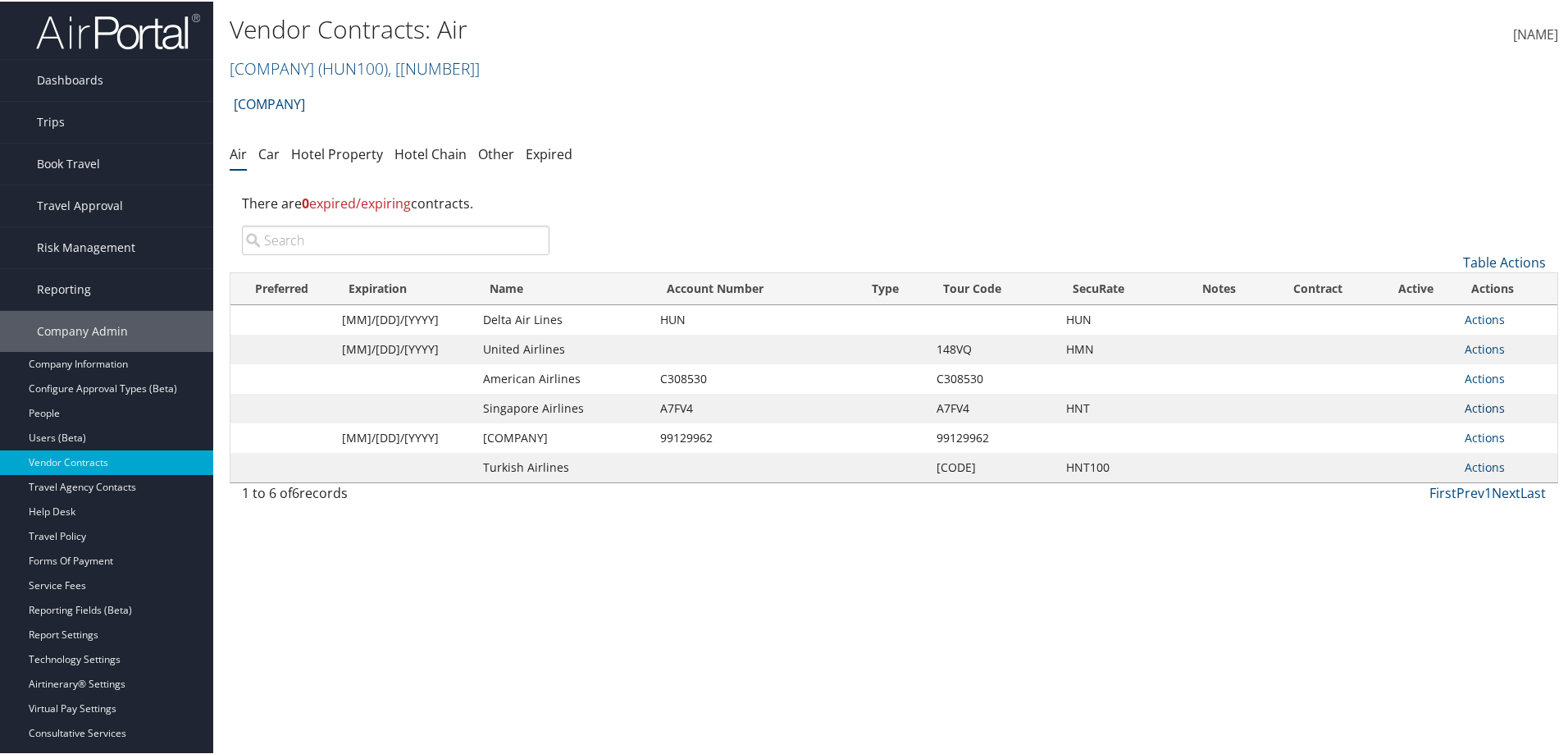 click on "Actions" at bounding box center [1484, 347] 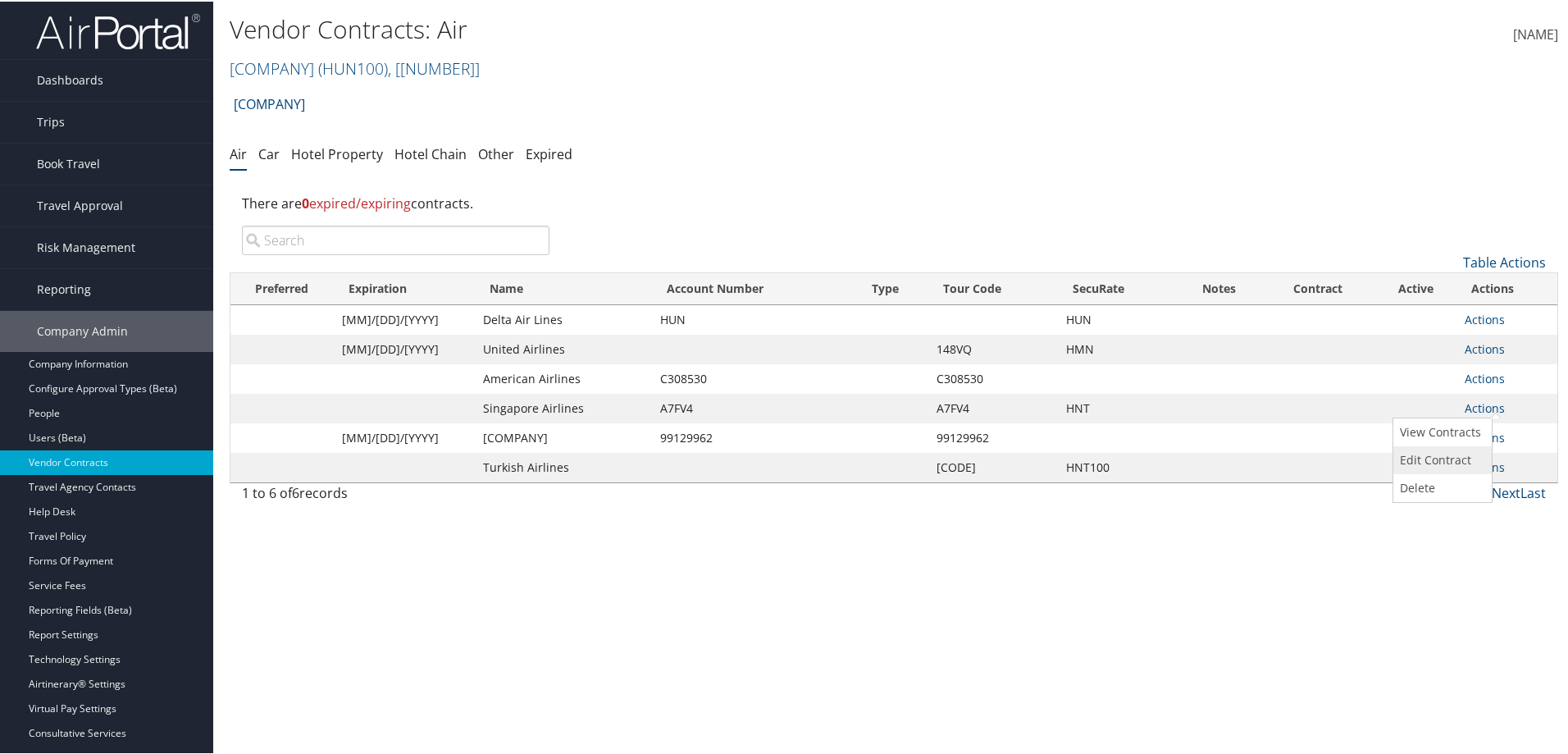 click on "Edit Contract" at bounding box center (1440, 459) 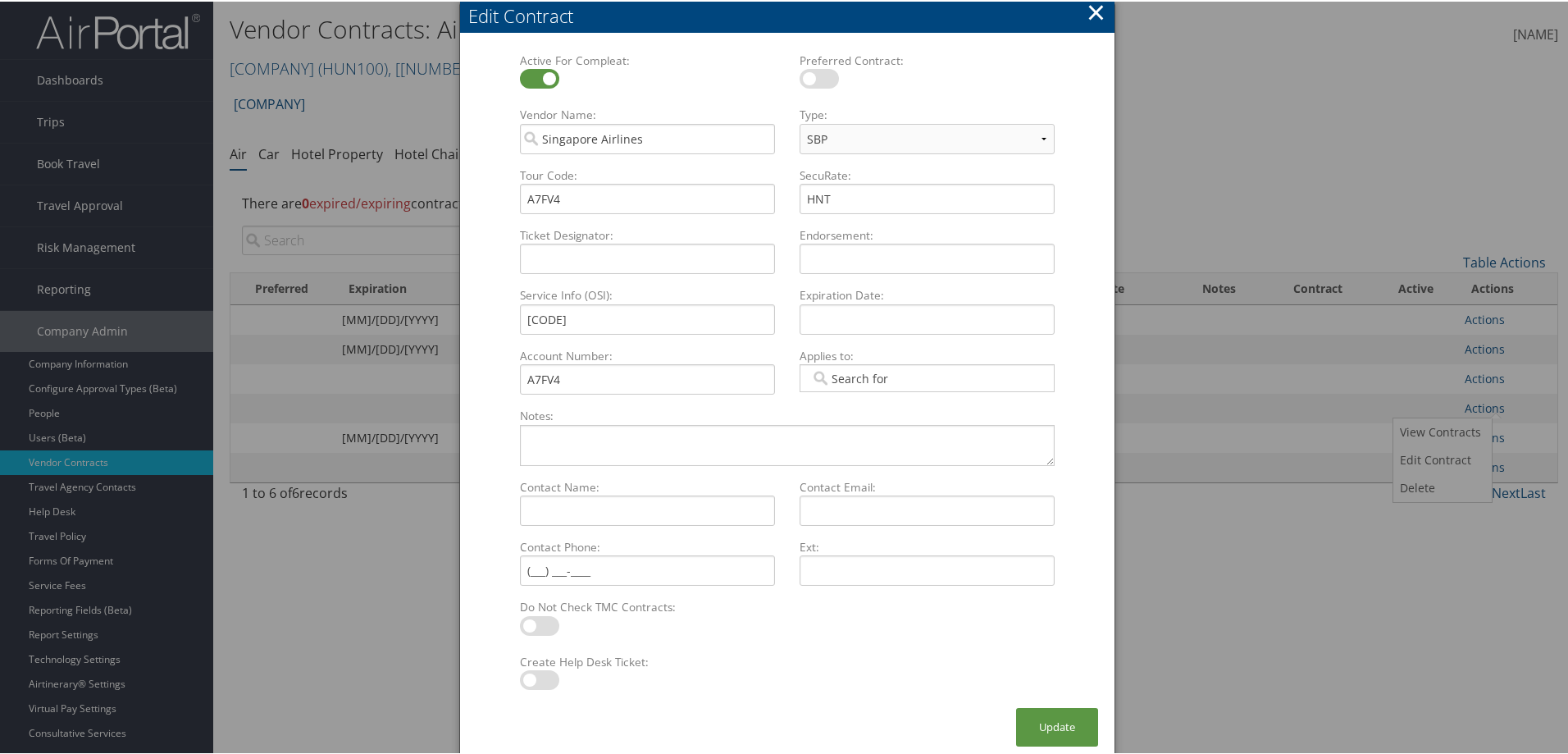 click at bounding box center (819, 77) 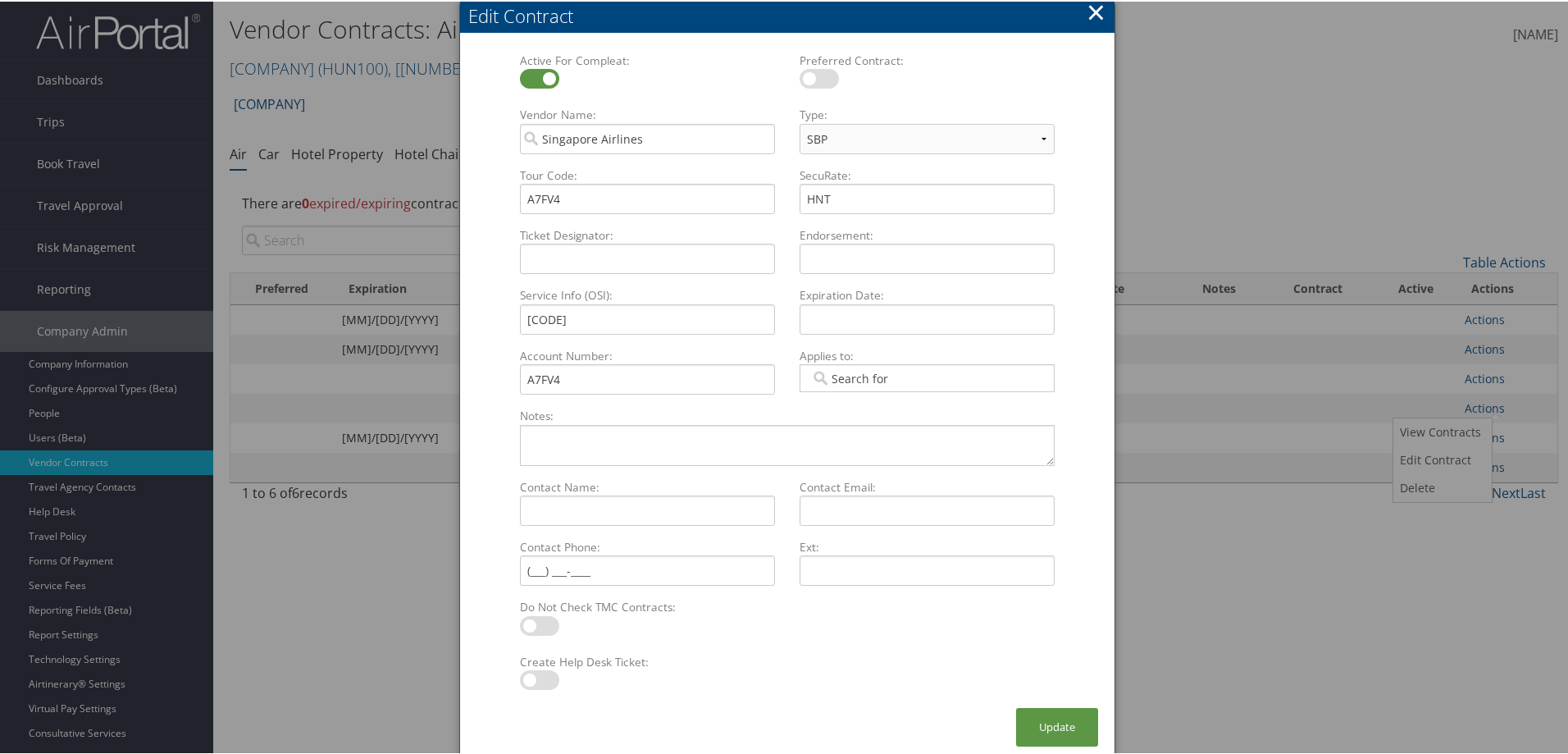 click at bounding box center [813, 80] 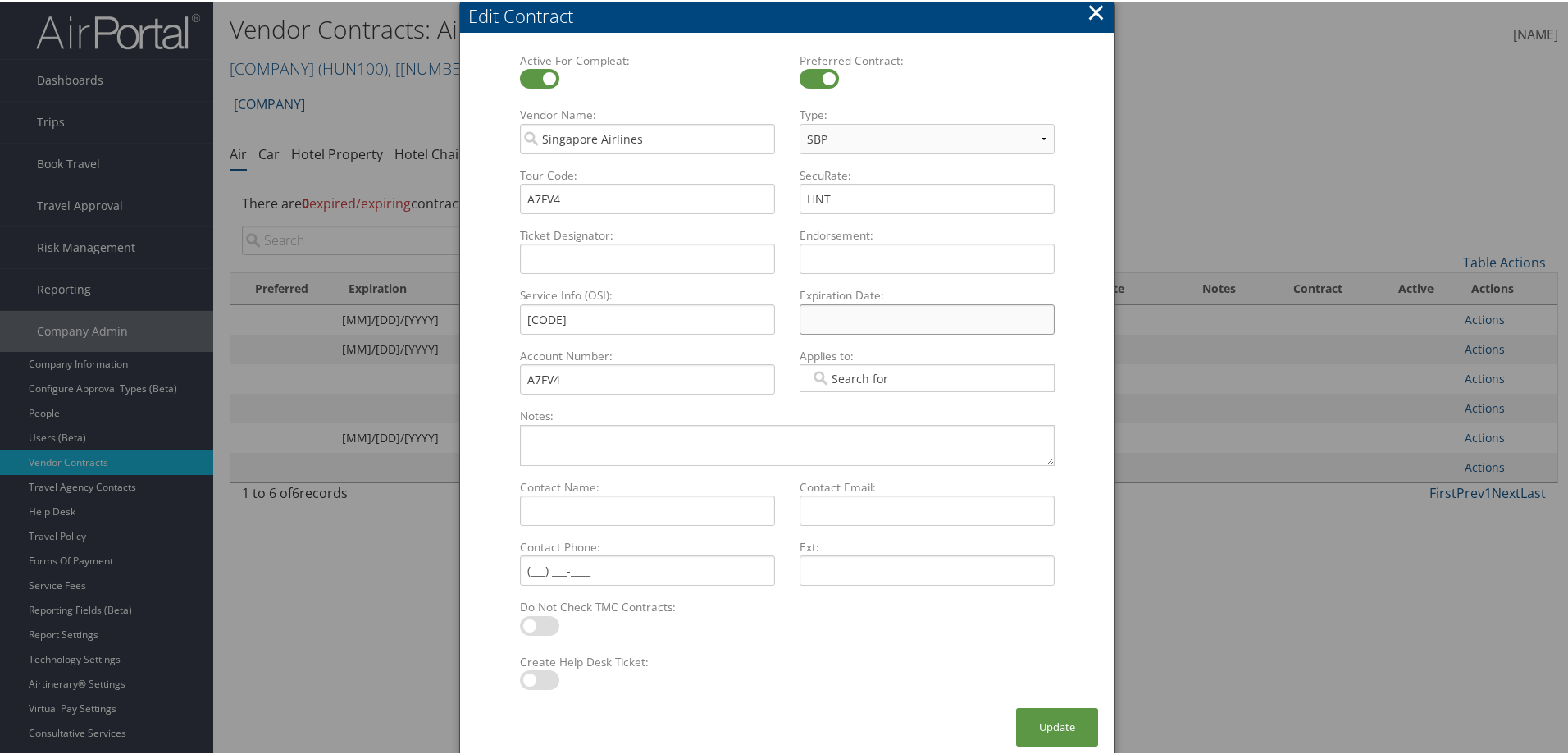 click on "Expiration Date: Multiple values The selected items contain different values for this input. To edit and set all items for this input to the same value, click or tap here, otherwise they will retain their individual values. Undo changes" at bounding box center (927, 318) 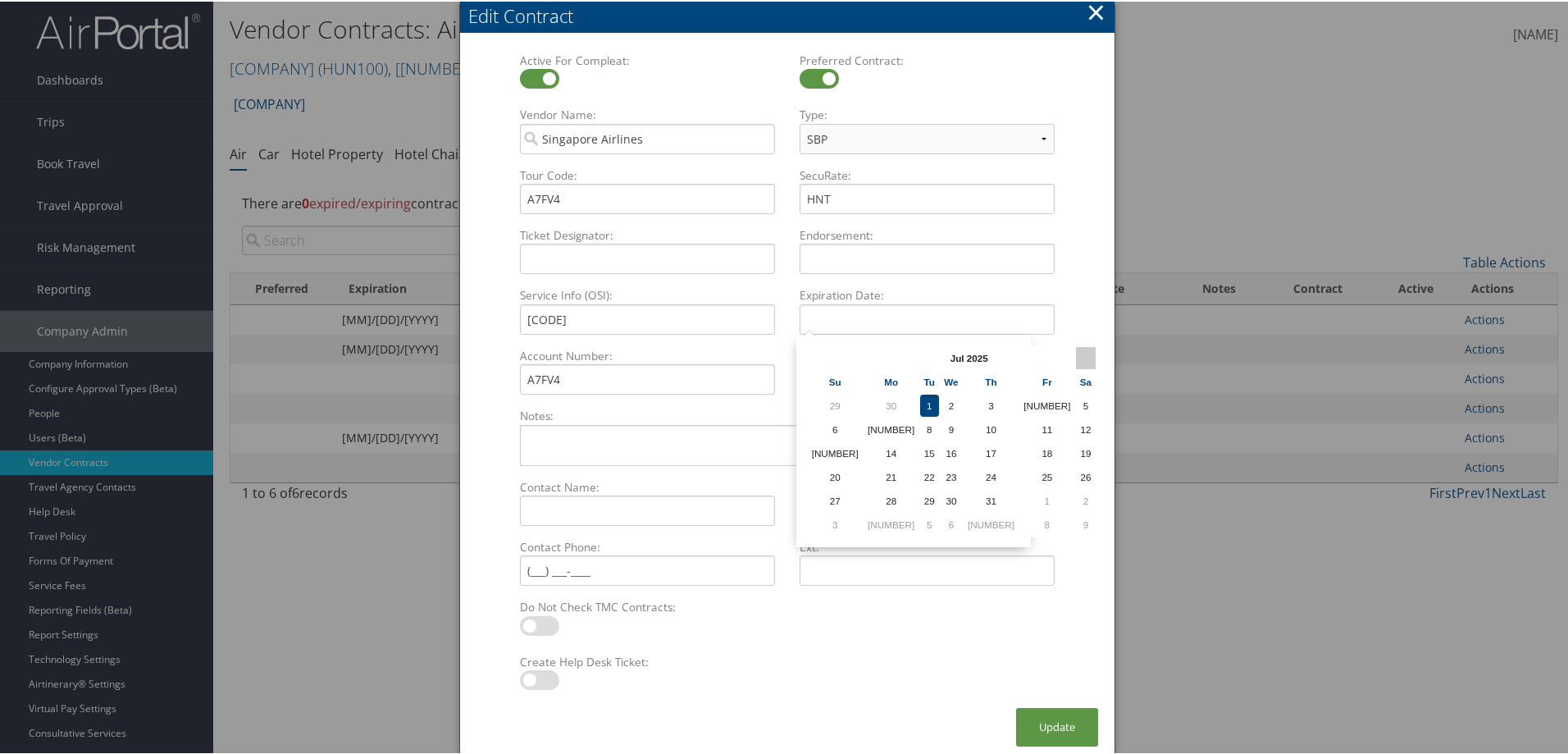 click at bounding box center (1086, 356) 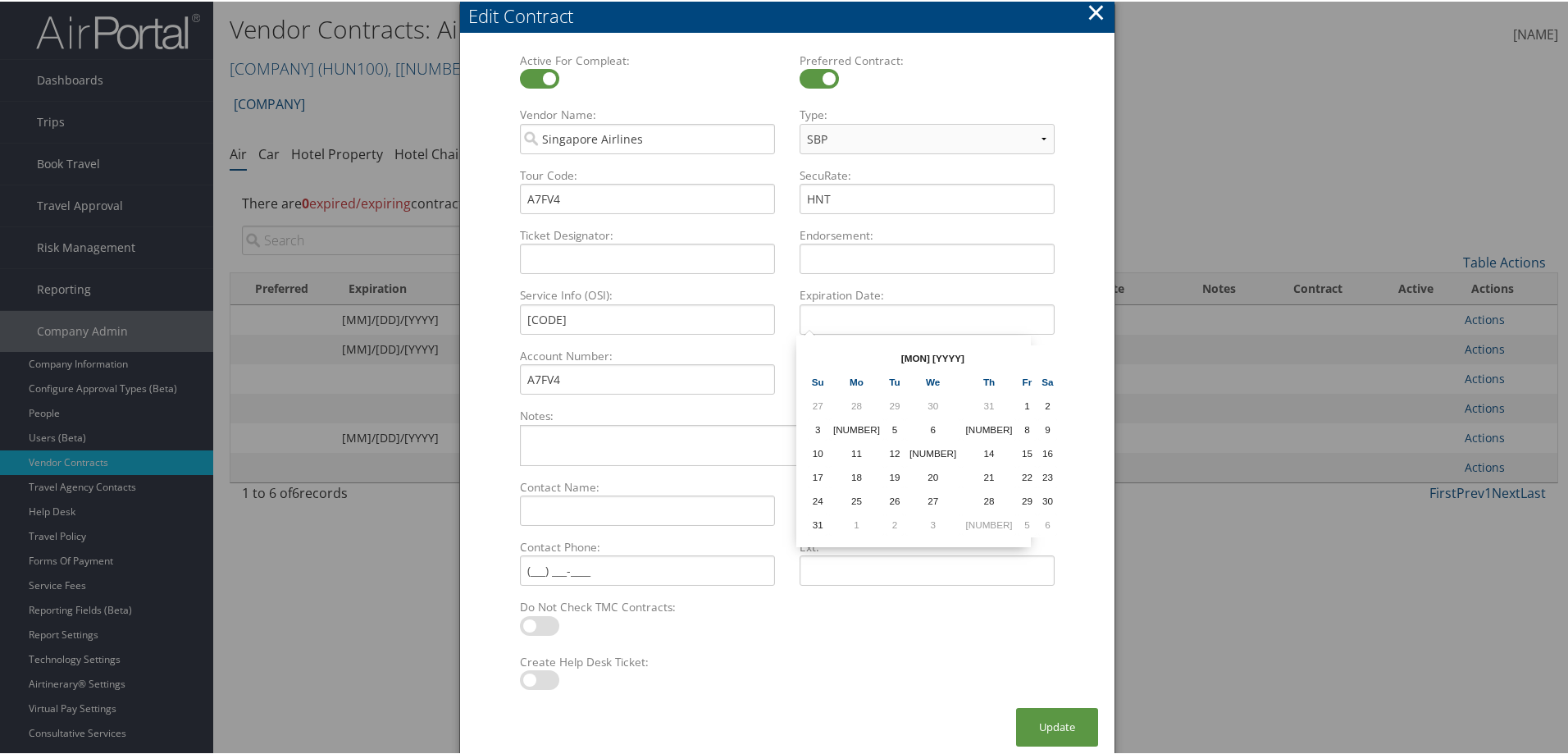 click at bounding box center [1048, 356] 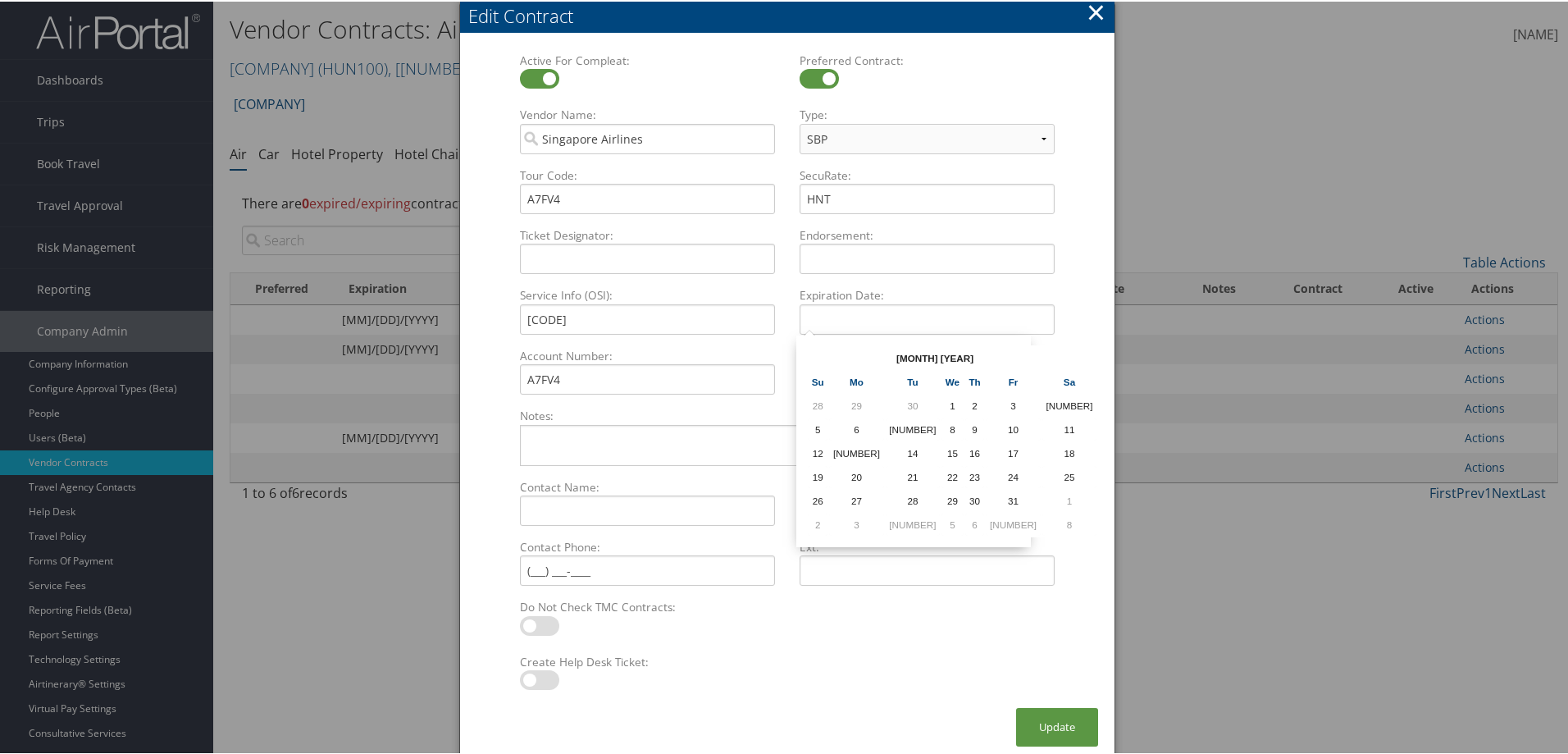 click at bounding box center [1069, 356] 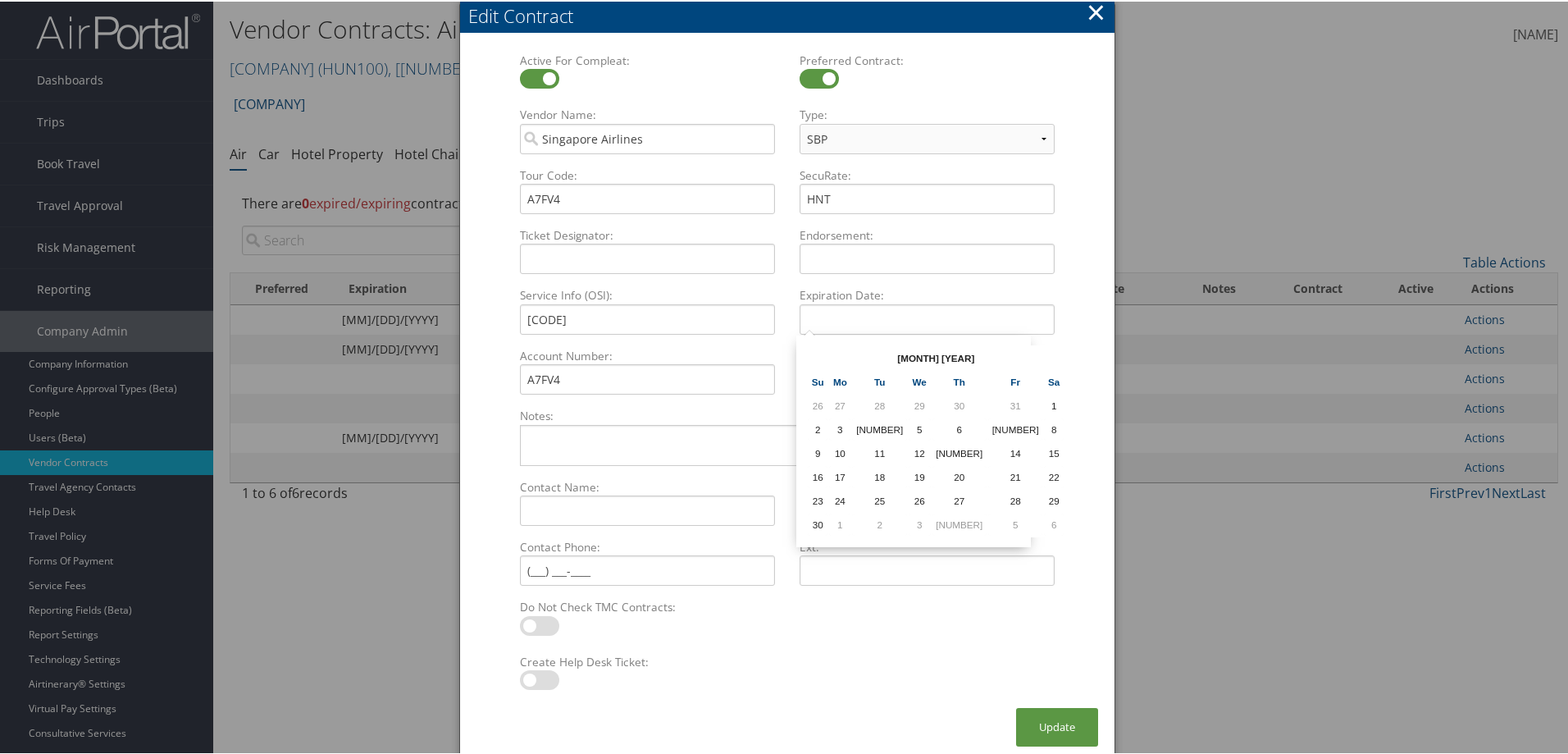 click at bounding box center (1054, 356) 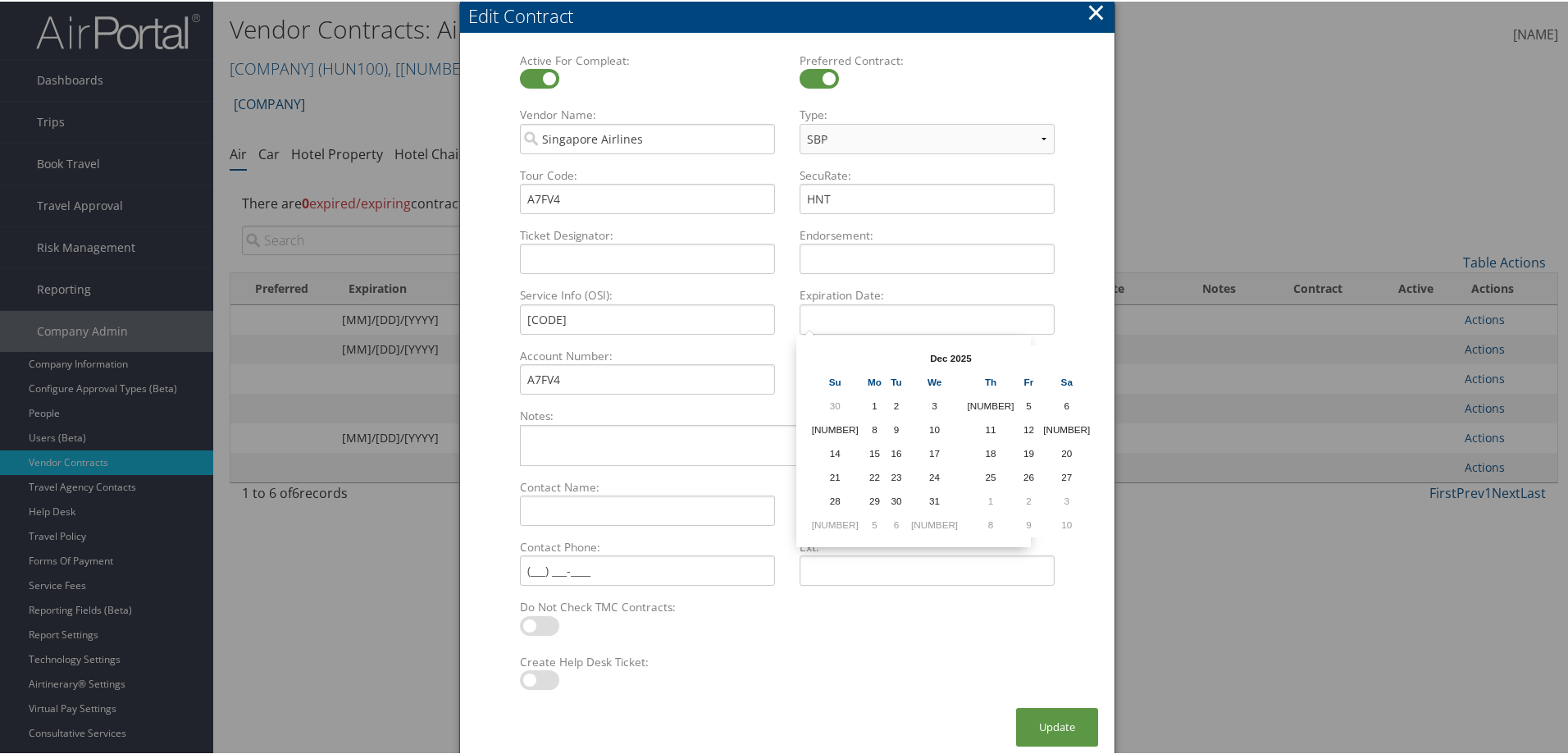 click at bounding box center [1067, 356] 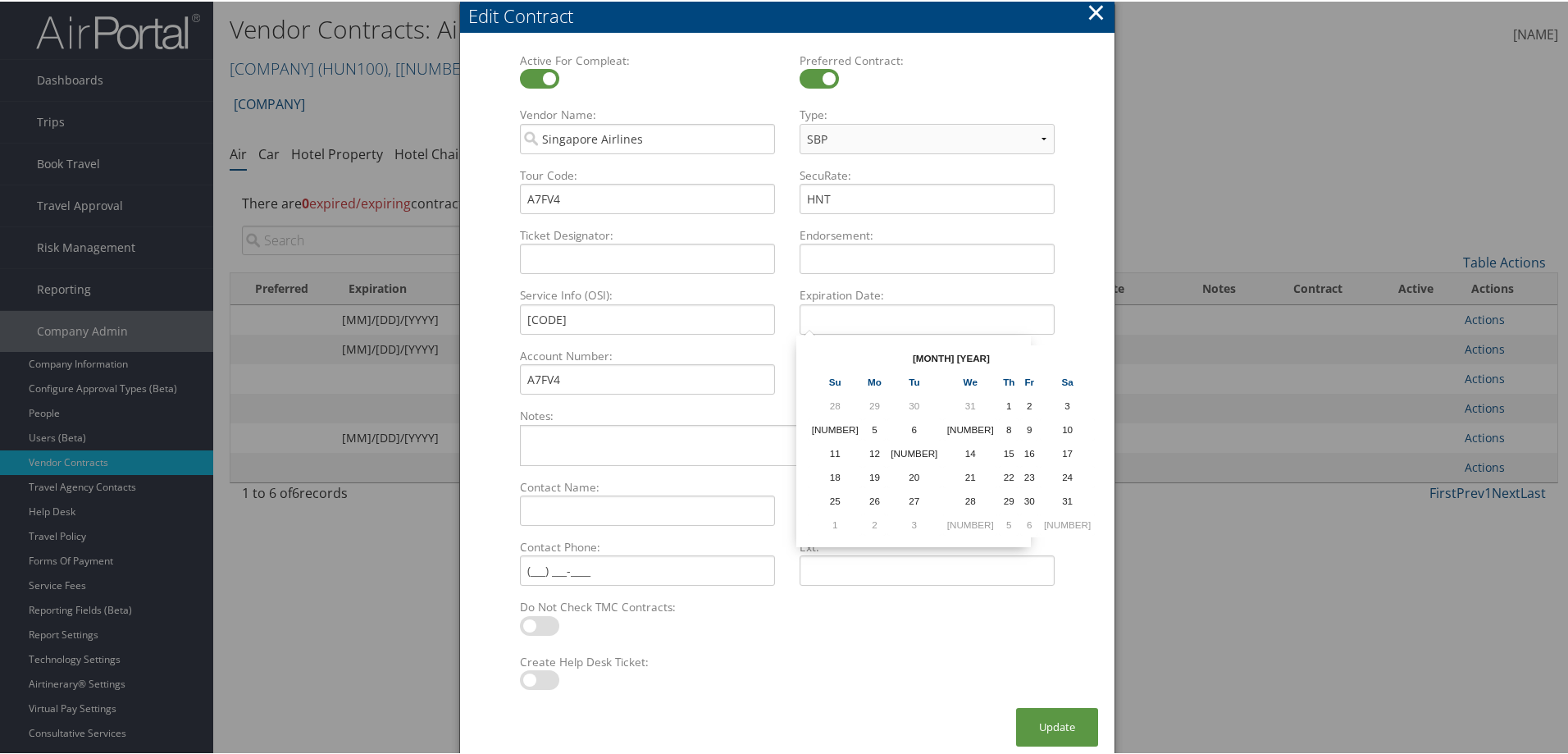 click at bounding box center (1067, 356) 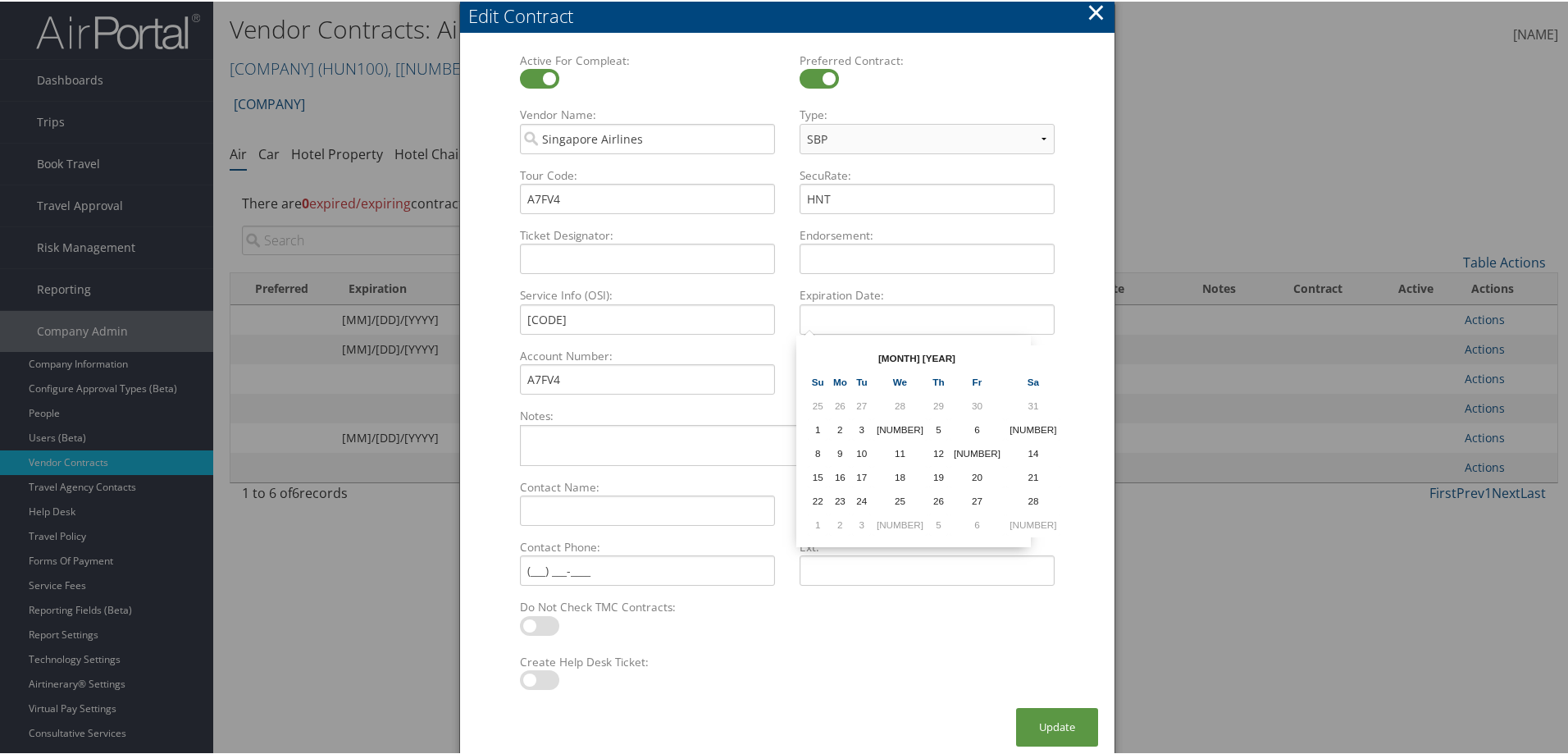 click at bounding box center [1033, 356] 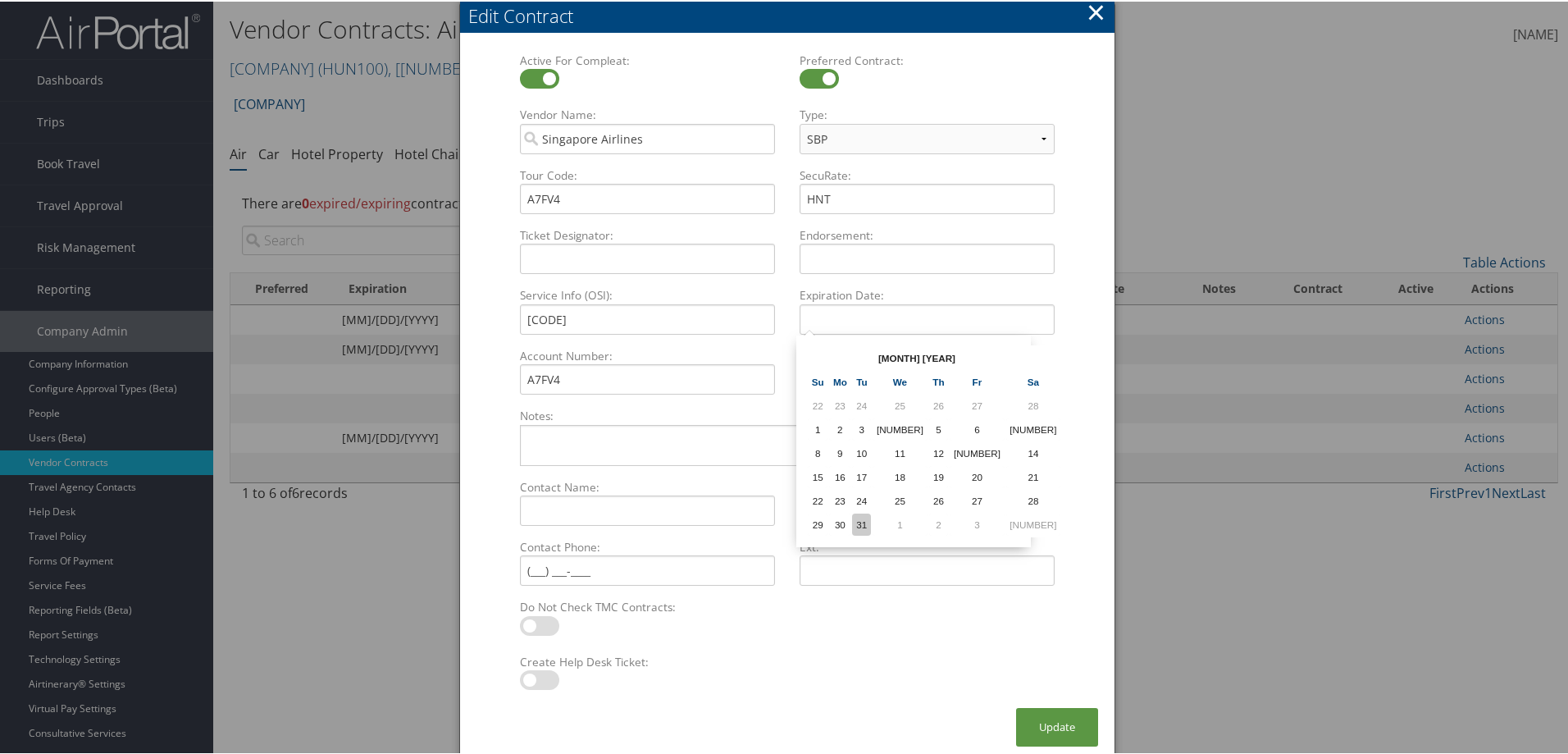 click on "[NUMBER]" at bounding box center (861, 404) 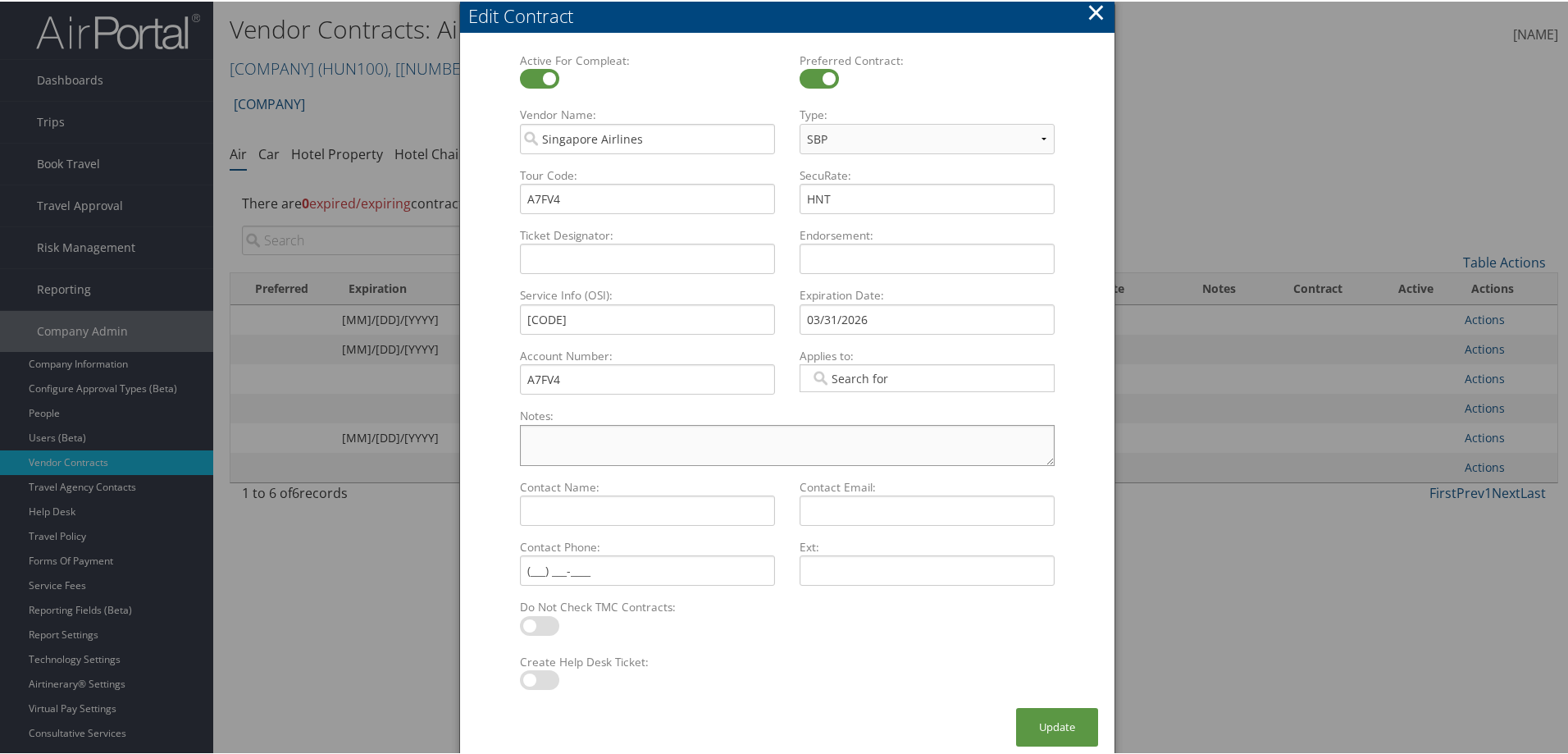 click on "Notes: Multiple values The selected items contain different values for this input. To edit and set all items for this input to the same value, click or tap here, otherwise they will retain their individual values. Undo changes" at bounding box center (787, 444) 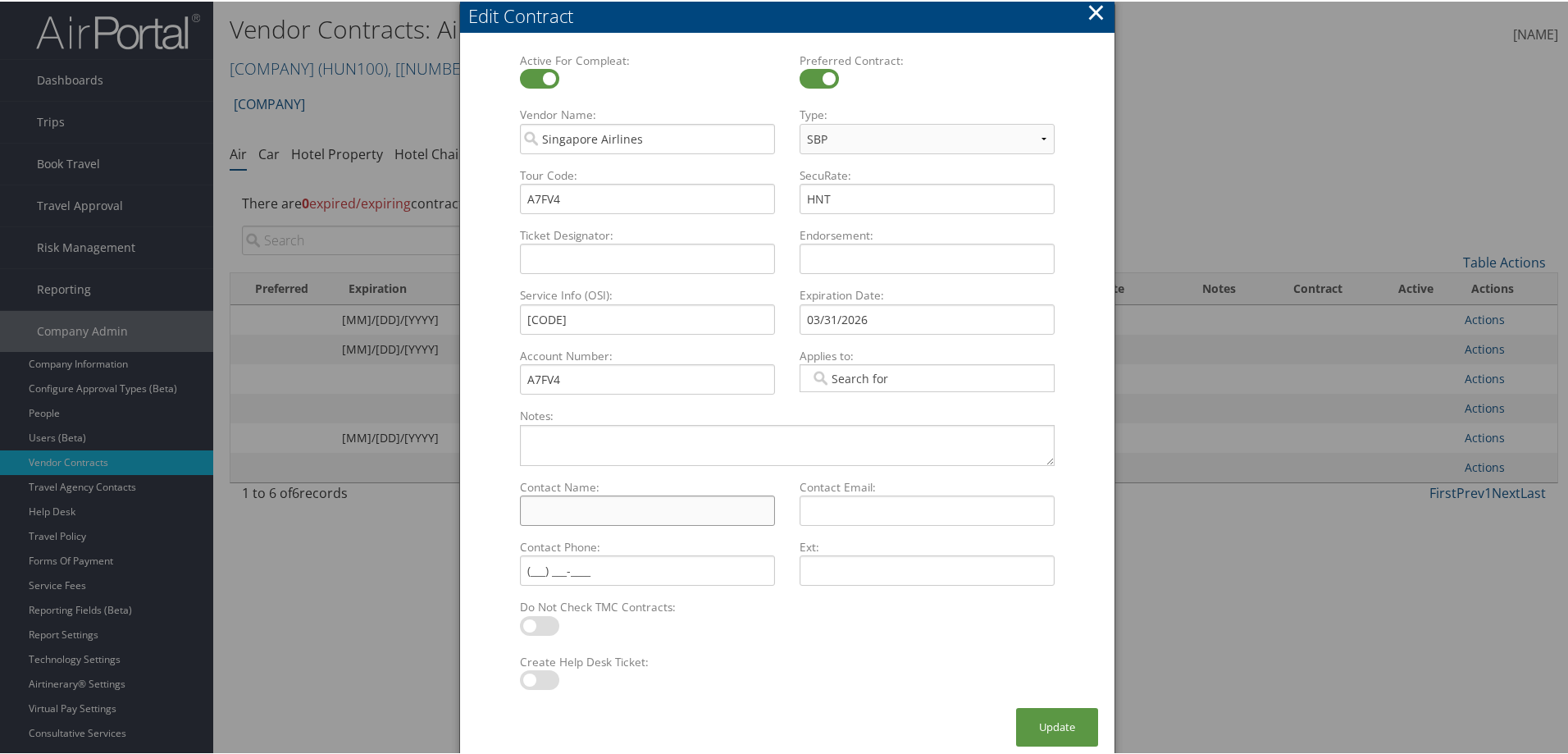 click on "Contact Name: Multiple values The selected items contain different values for this input. To edit and set all items for this input to the same value, click or tap here, otherwise they will retain their individual values. Undo changes" at bounding box center [647, 509] 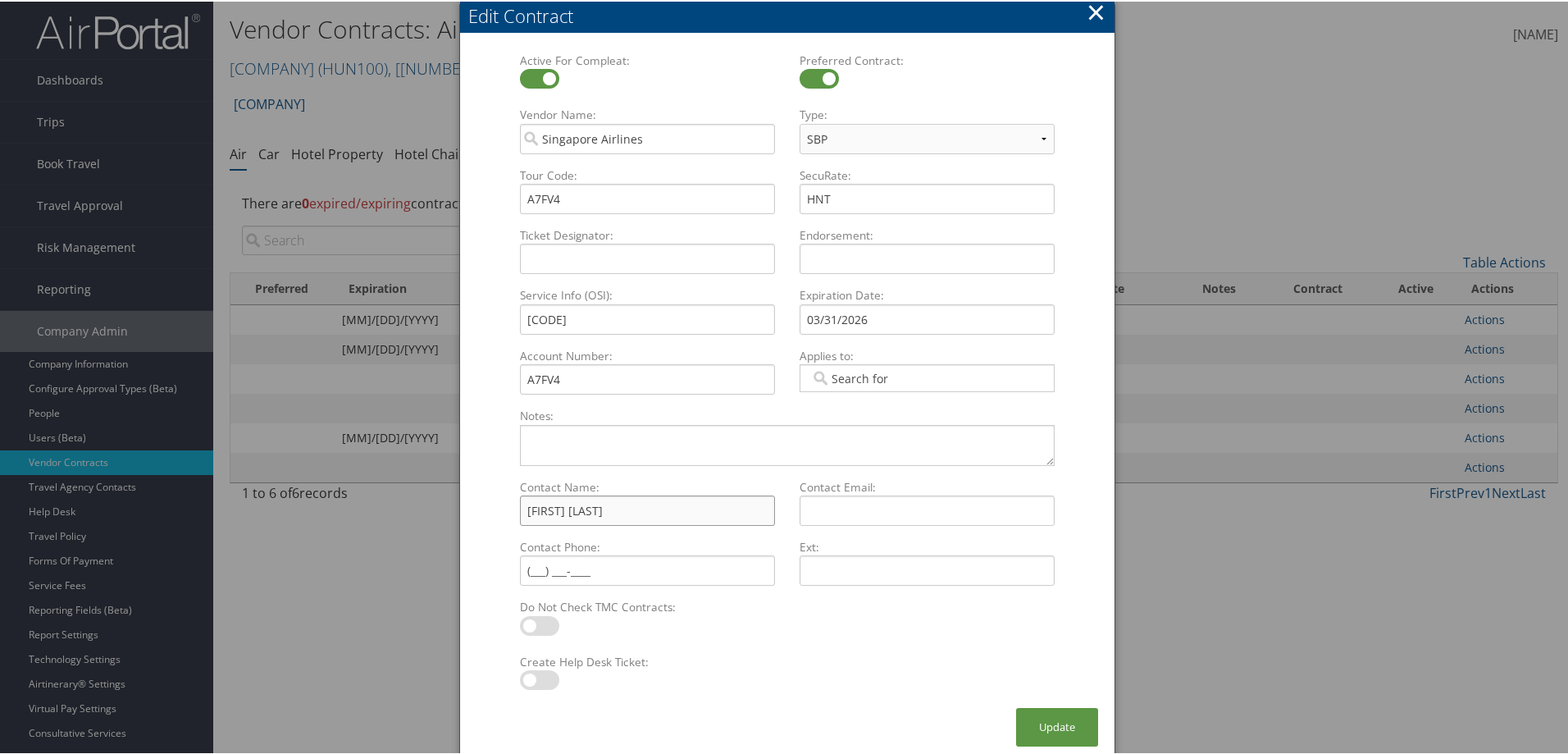 type on "Bibi Le" 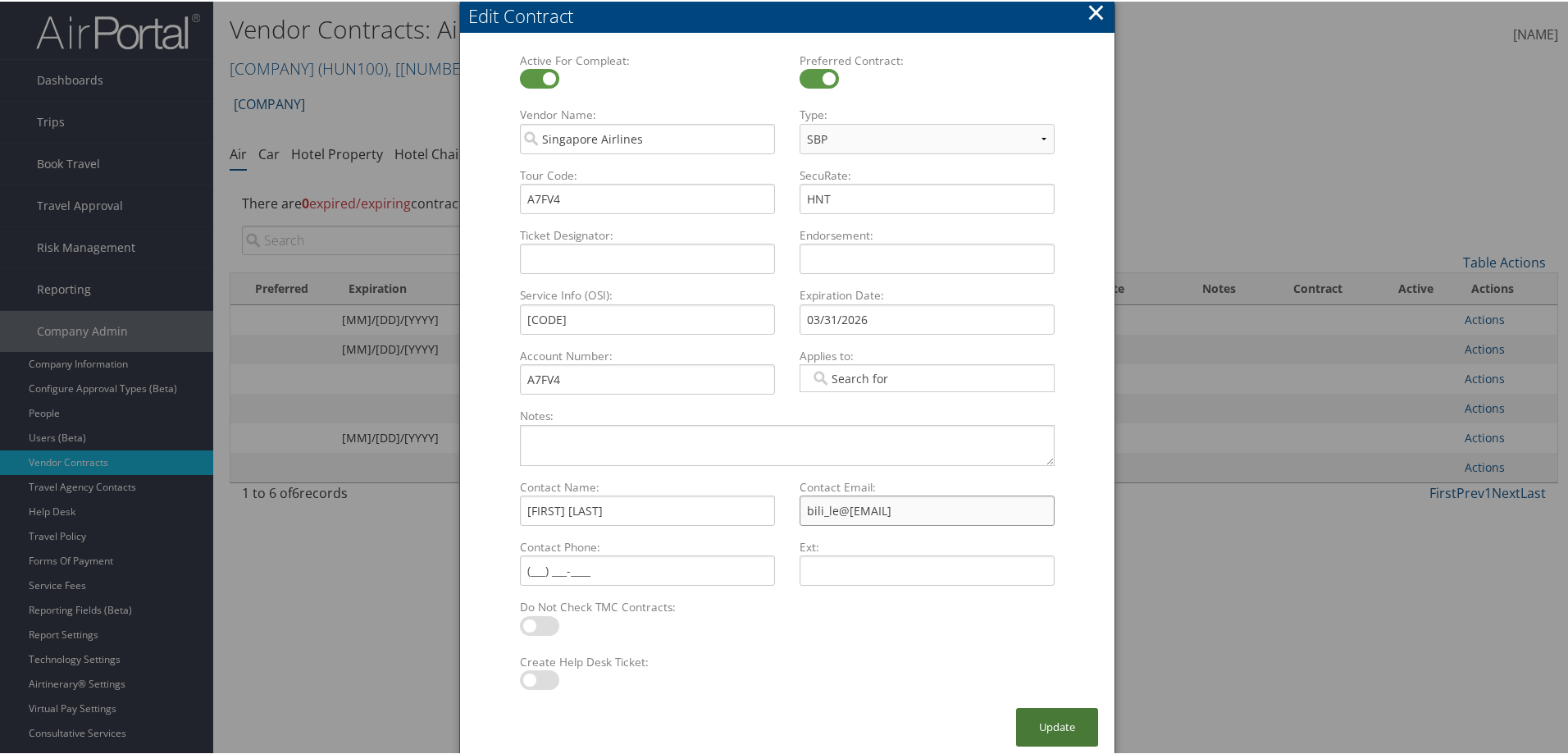 type on "bili_le@singaporeair.com.sg" 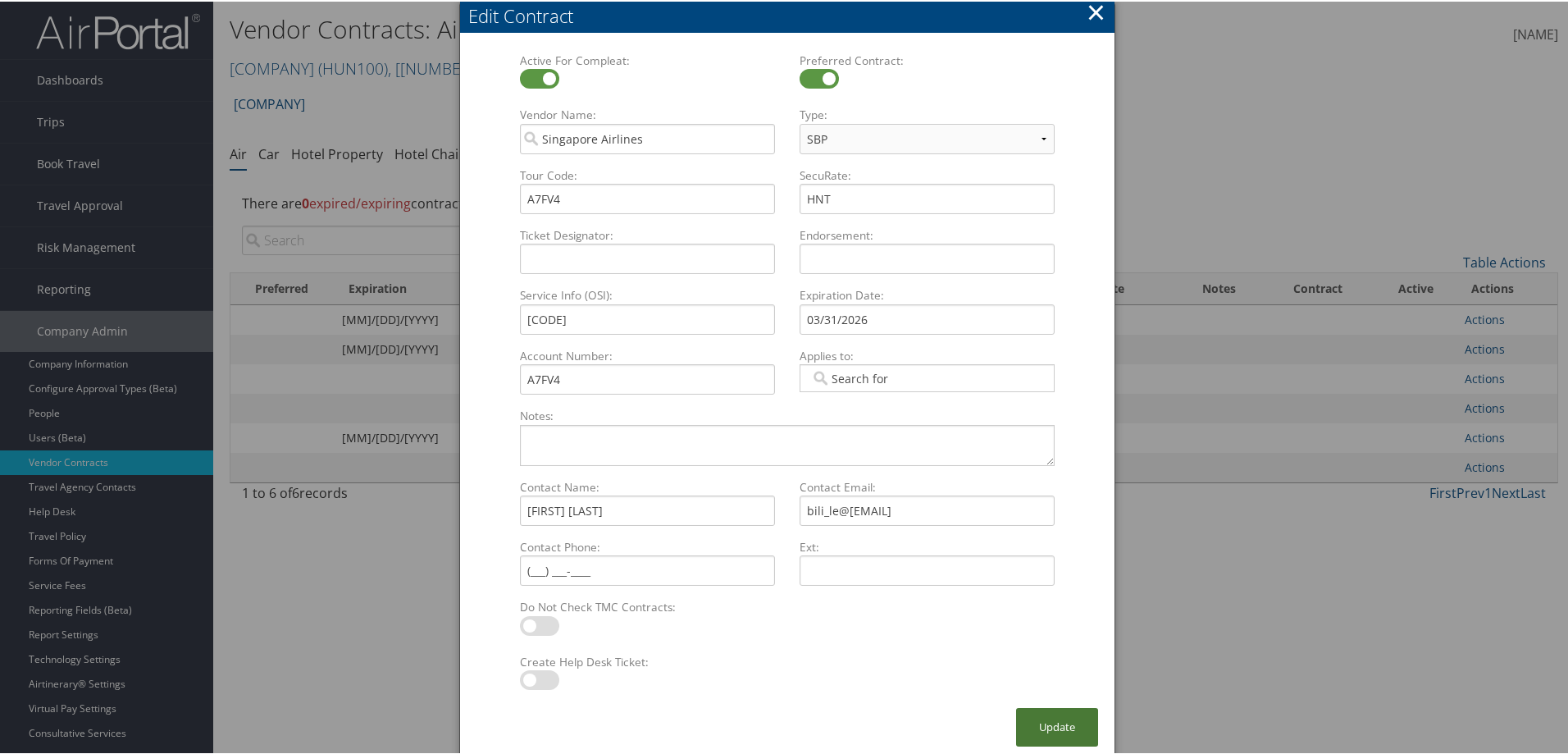 drag, startPoint x: 1051, startPoint y: 726, endPoint x: 1038, endPoint y: 727, distance: 13.038405 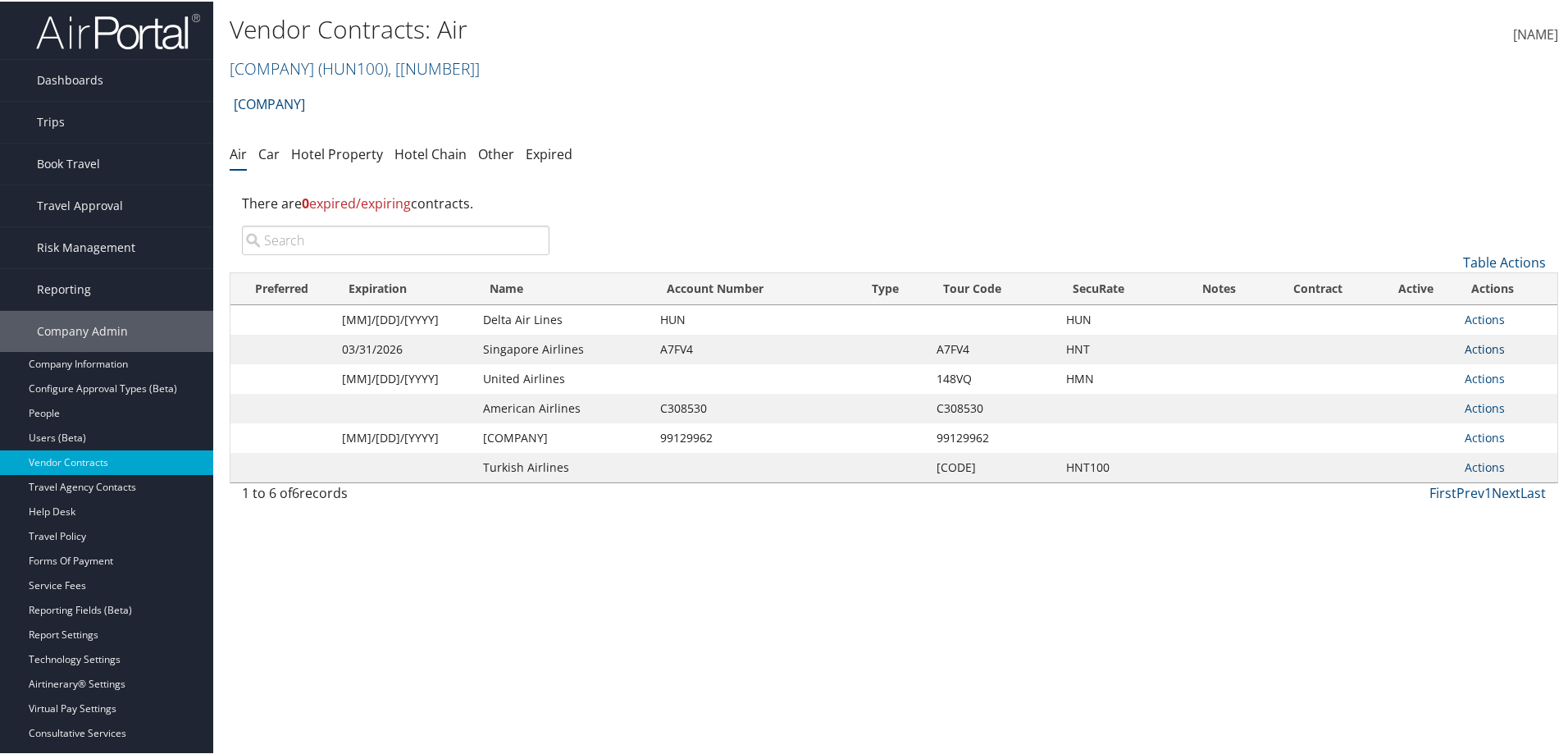 click on "Actions" at bounding box center (1484, 347) 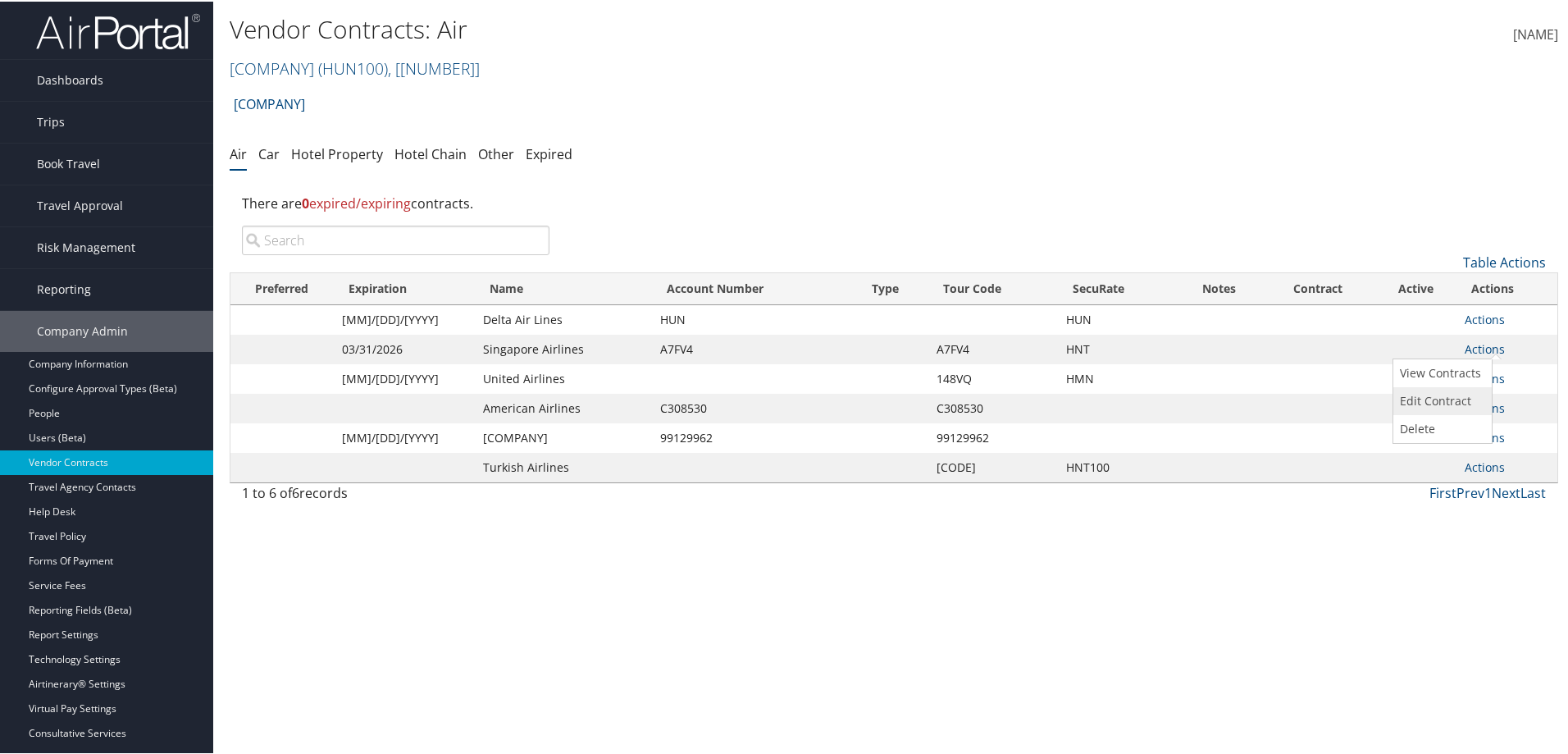 click on "Edit Contract" at bounding box center (1440, 400) 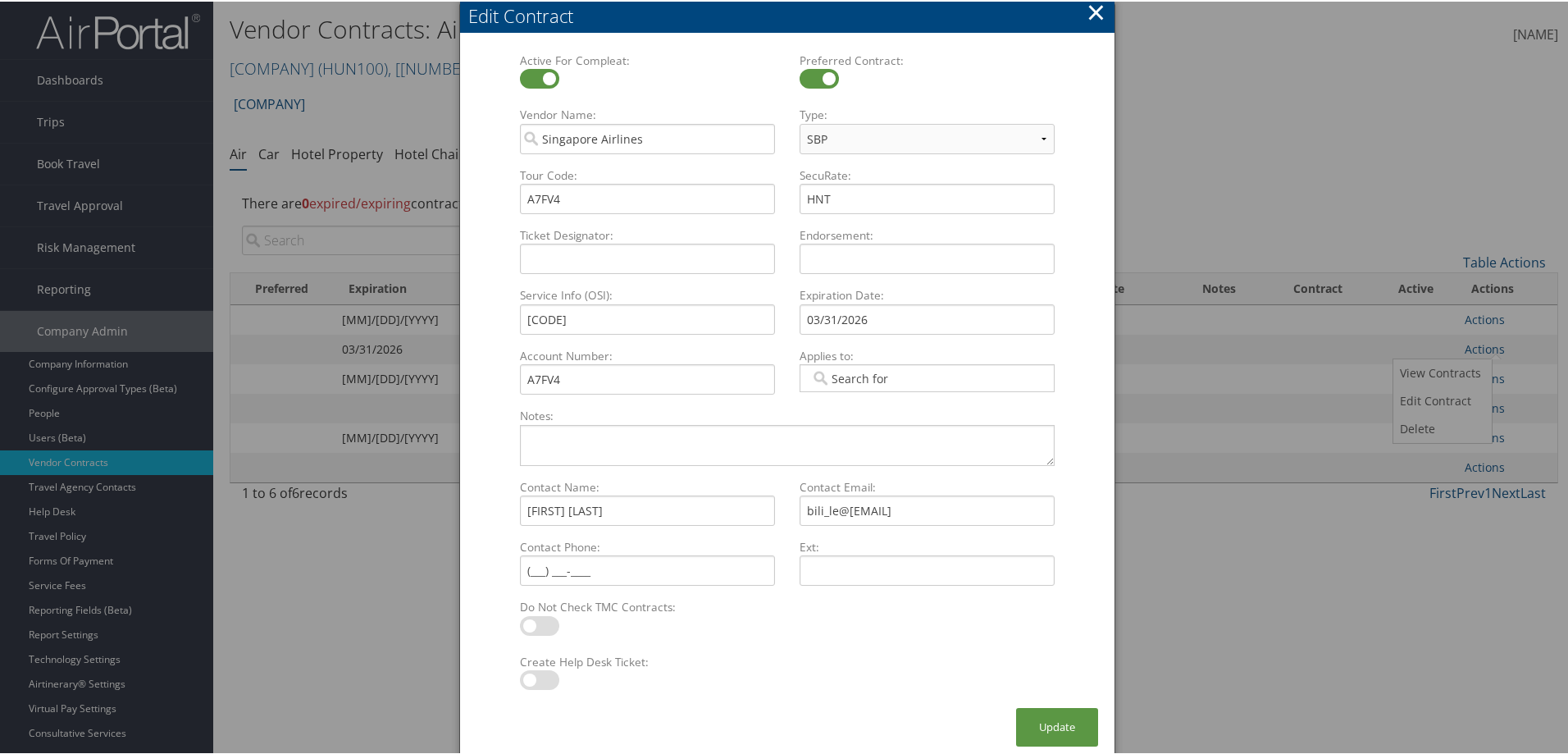 click at bounding box center [787, 377] 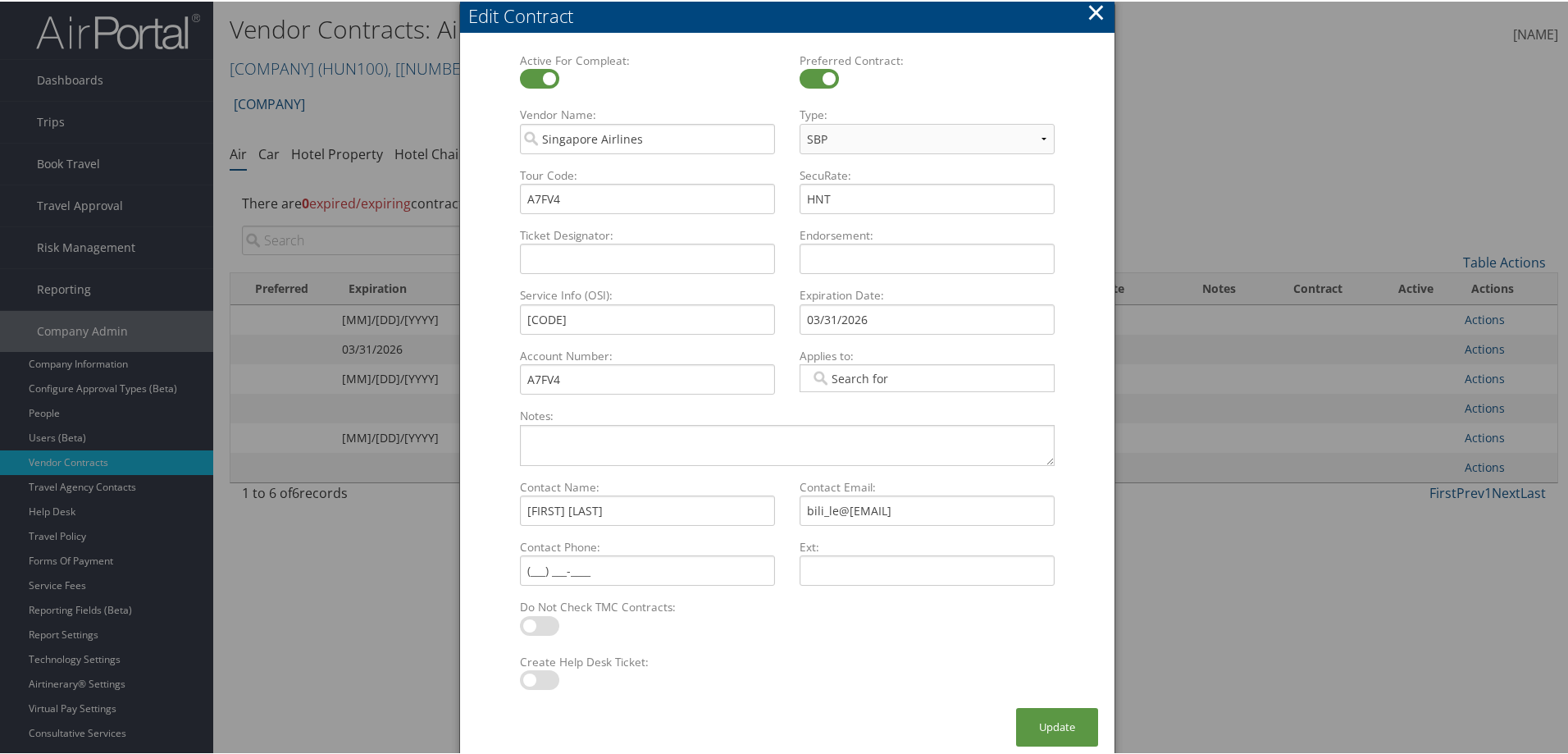 click on "×" at bounding box center (1096, 11) 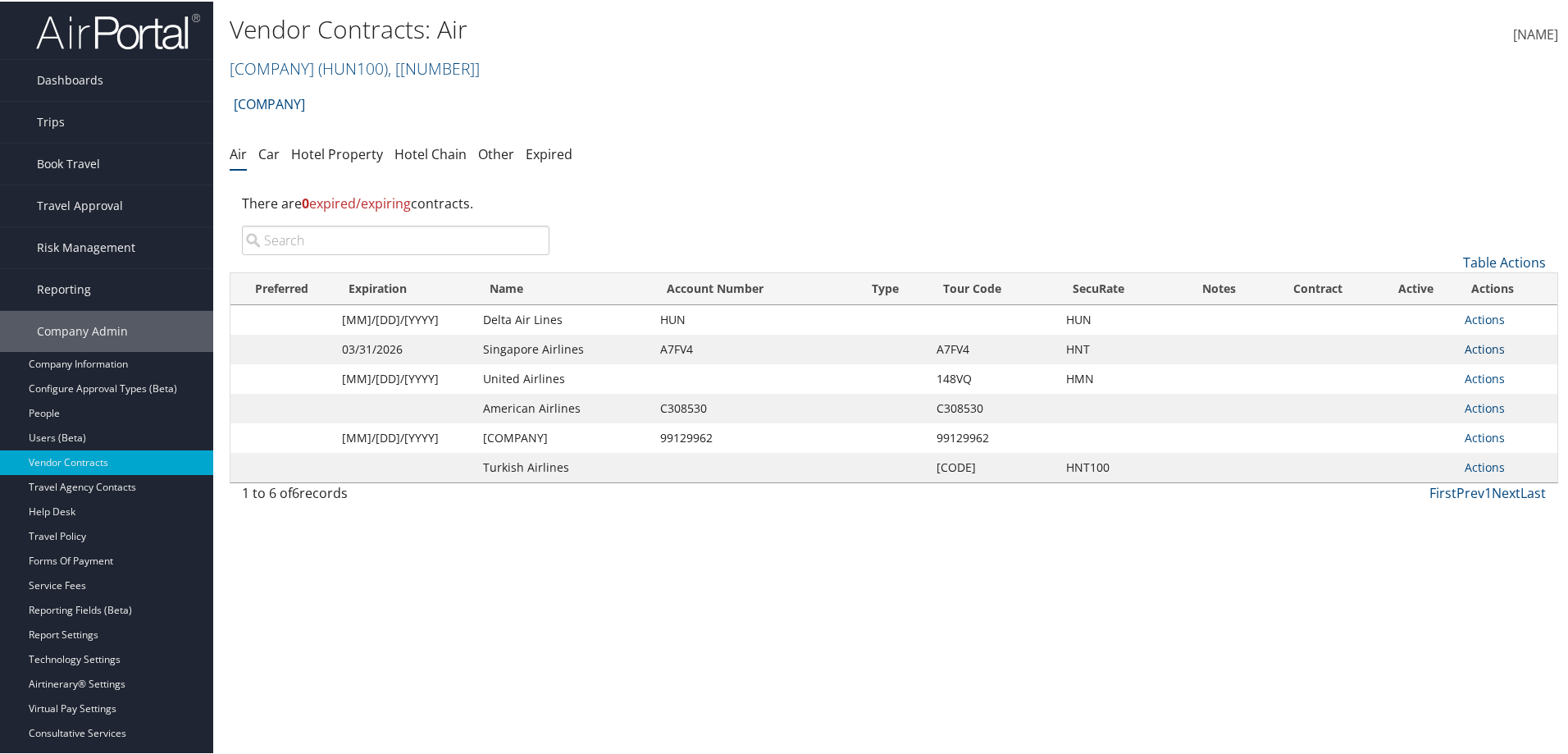 click on "Actions" at bounding box center [1484, 347] 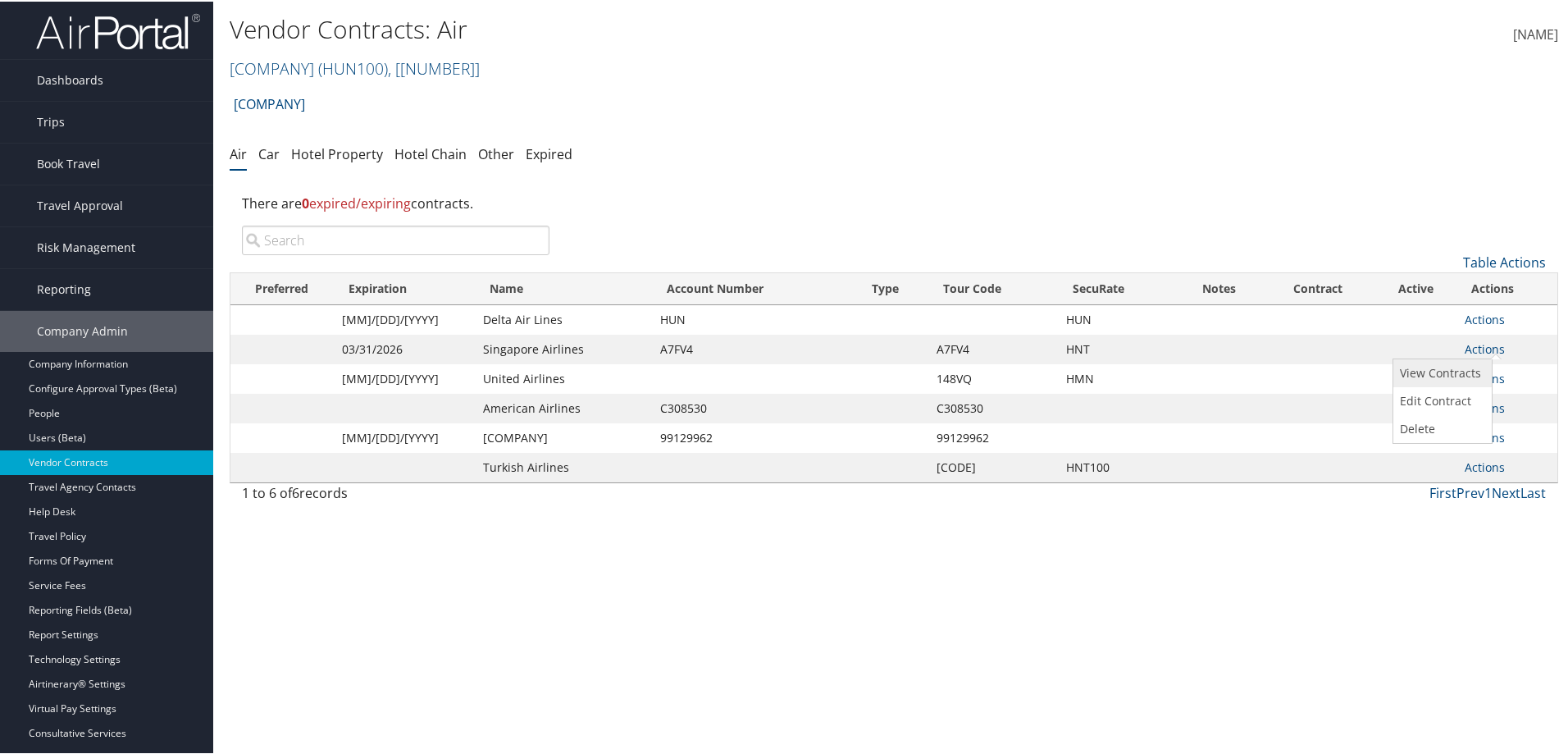 click on "View Contracts" at bounding box center [1440, 372] 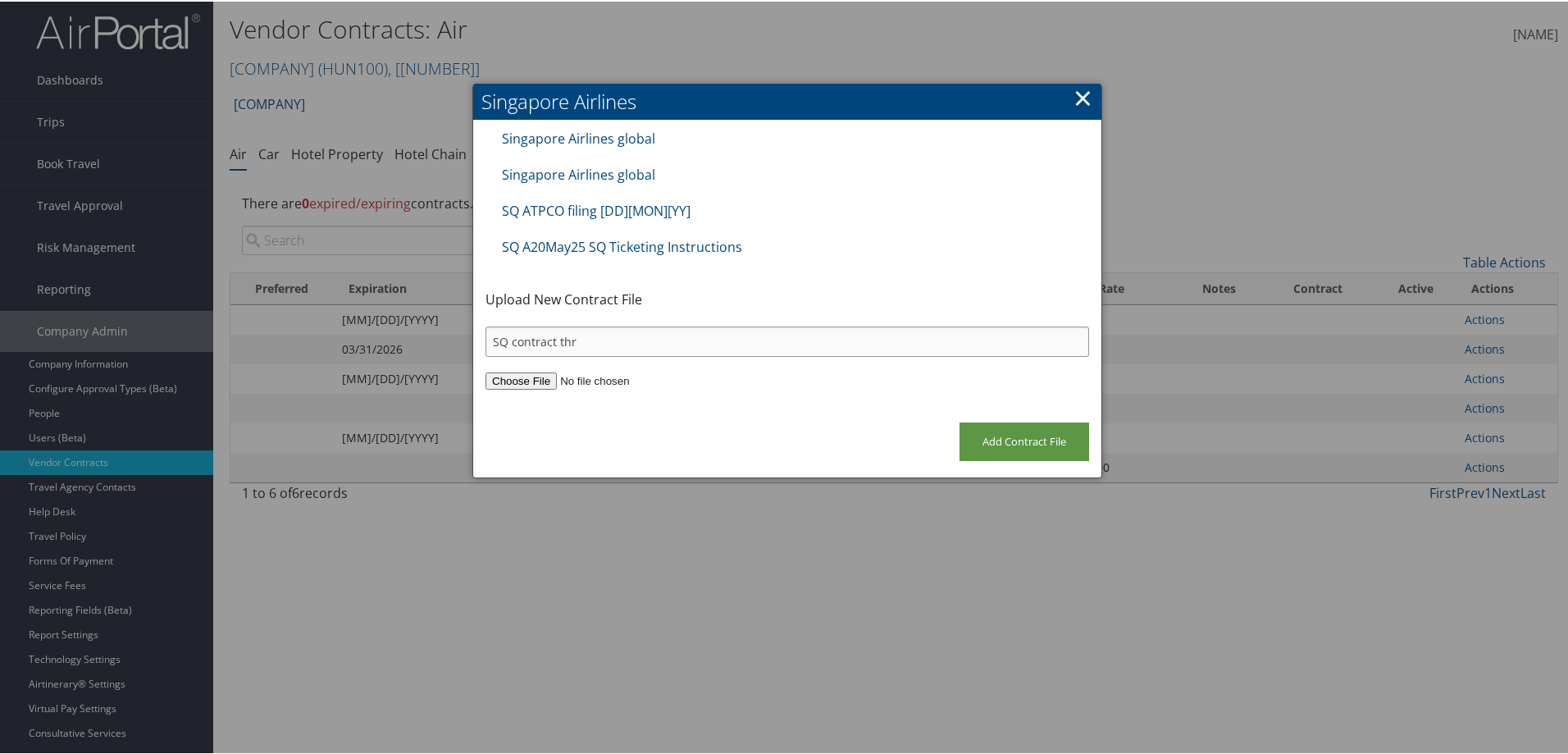 click on "SQ contract thr" at bounding box center (787, 340) 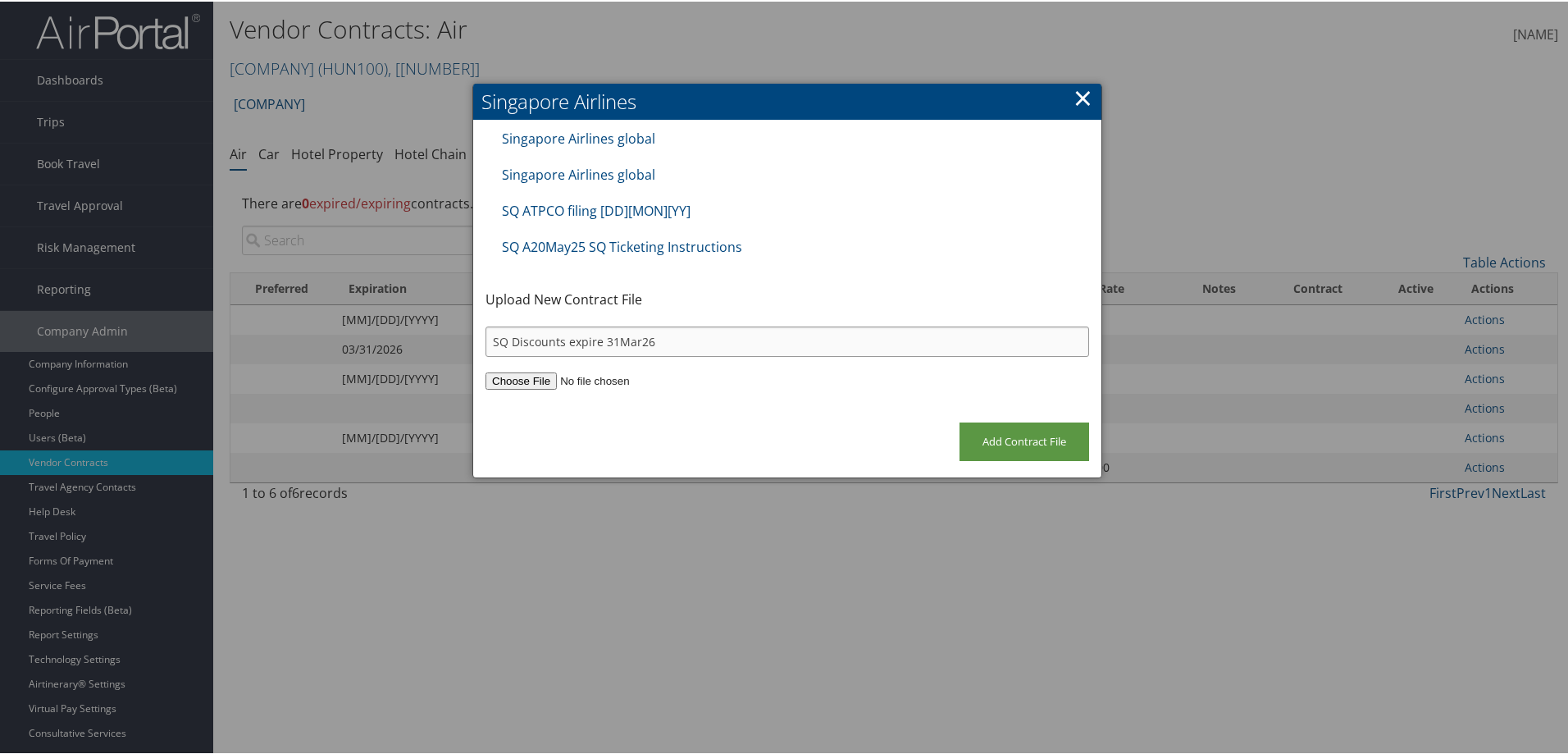 type on "SQ Discounts expire 31Mar26" 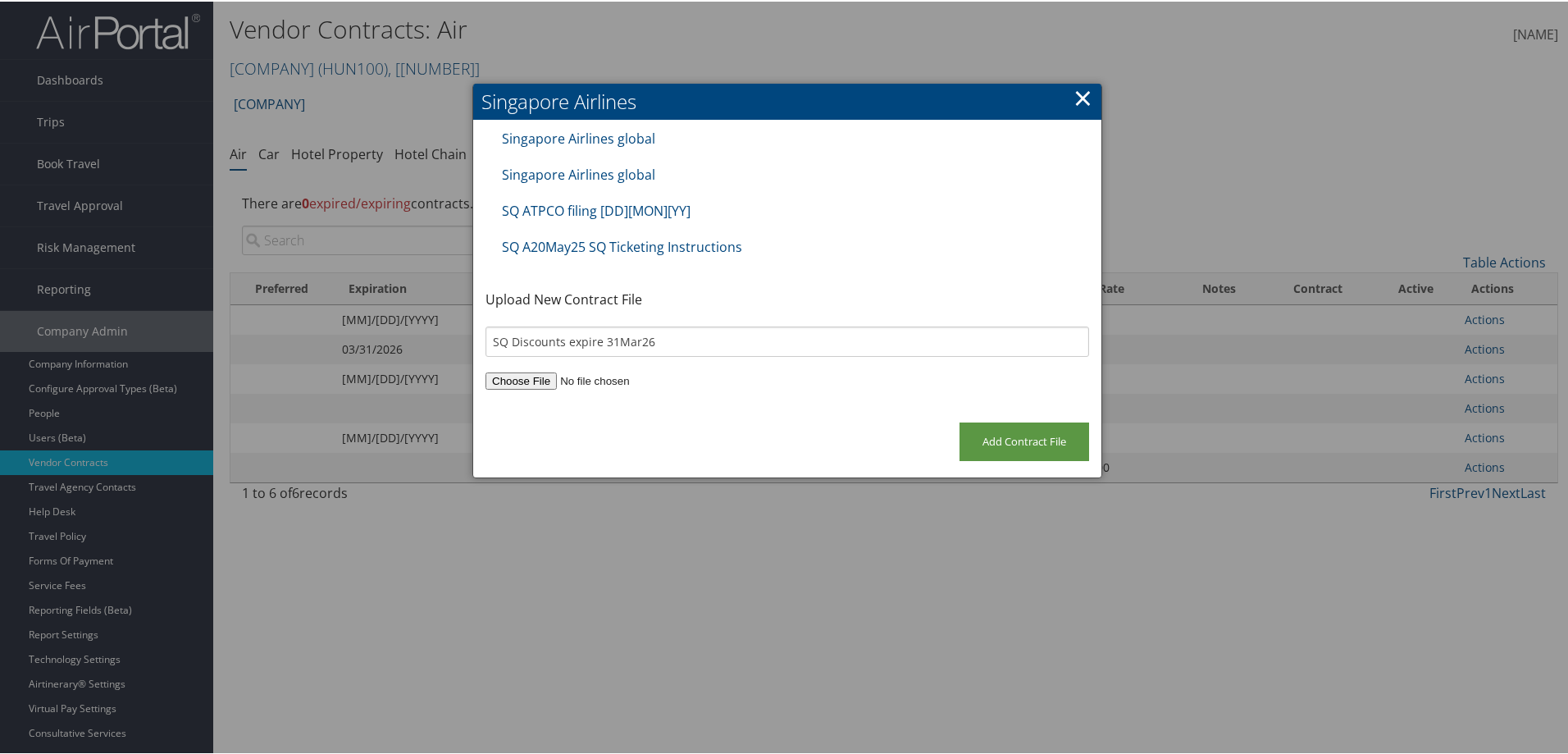 click at bounding box center (787, 379) 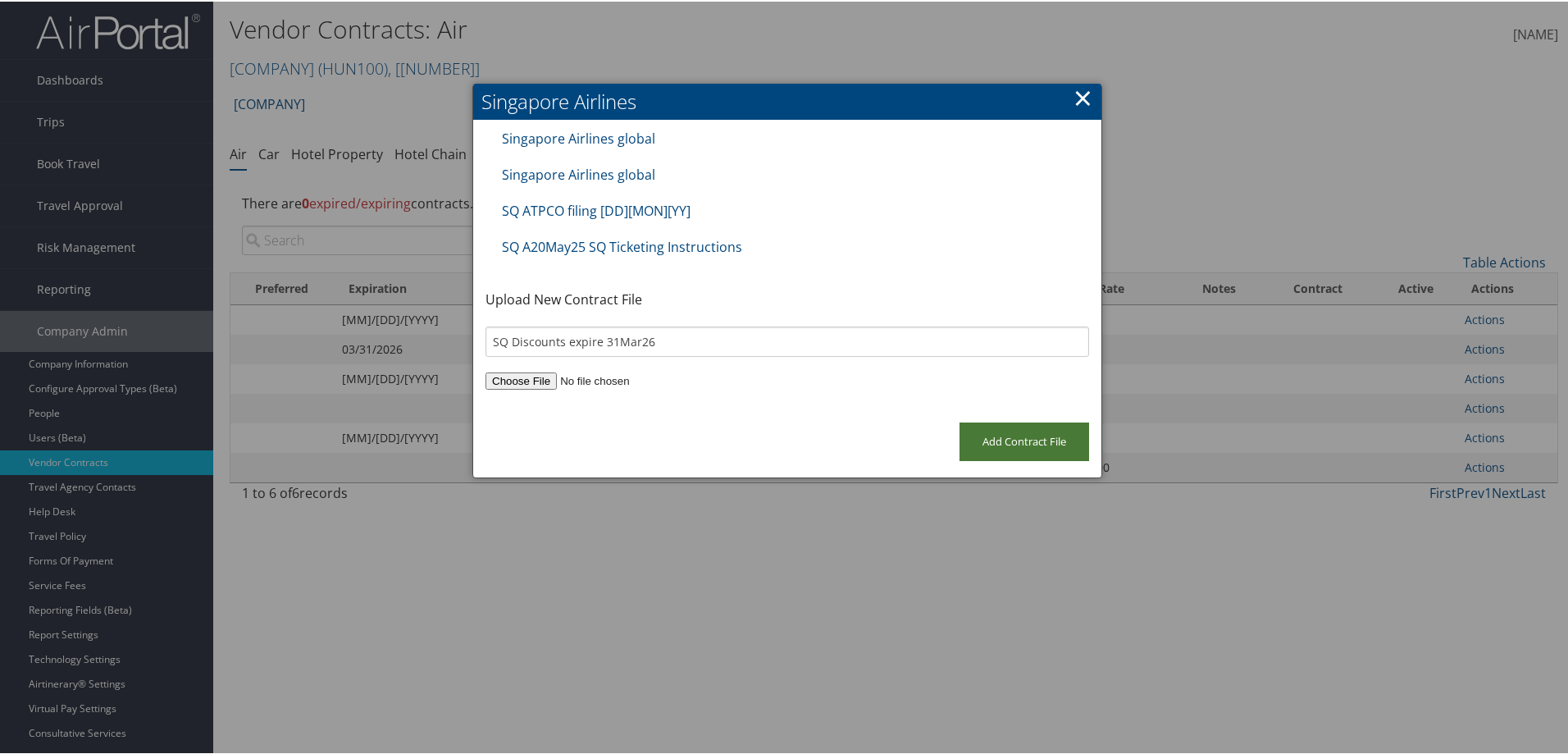 click on "Add Contract File" at bounding box center (1024, 440) 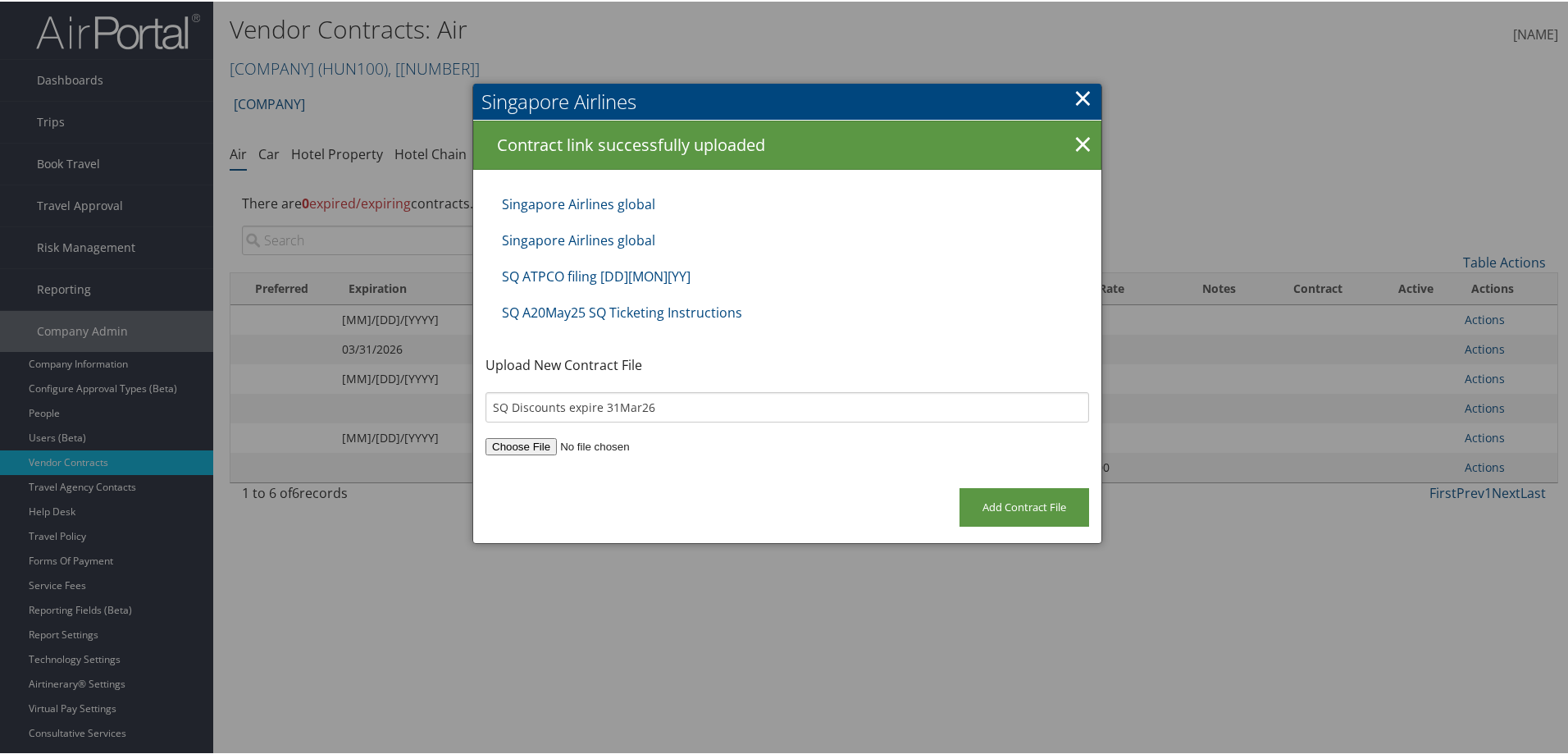 click on "×" at bounding box center [1083, 96] 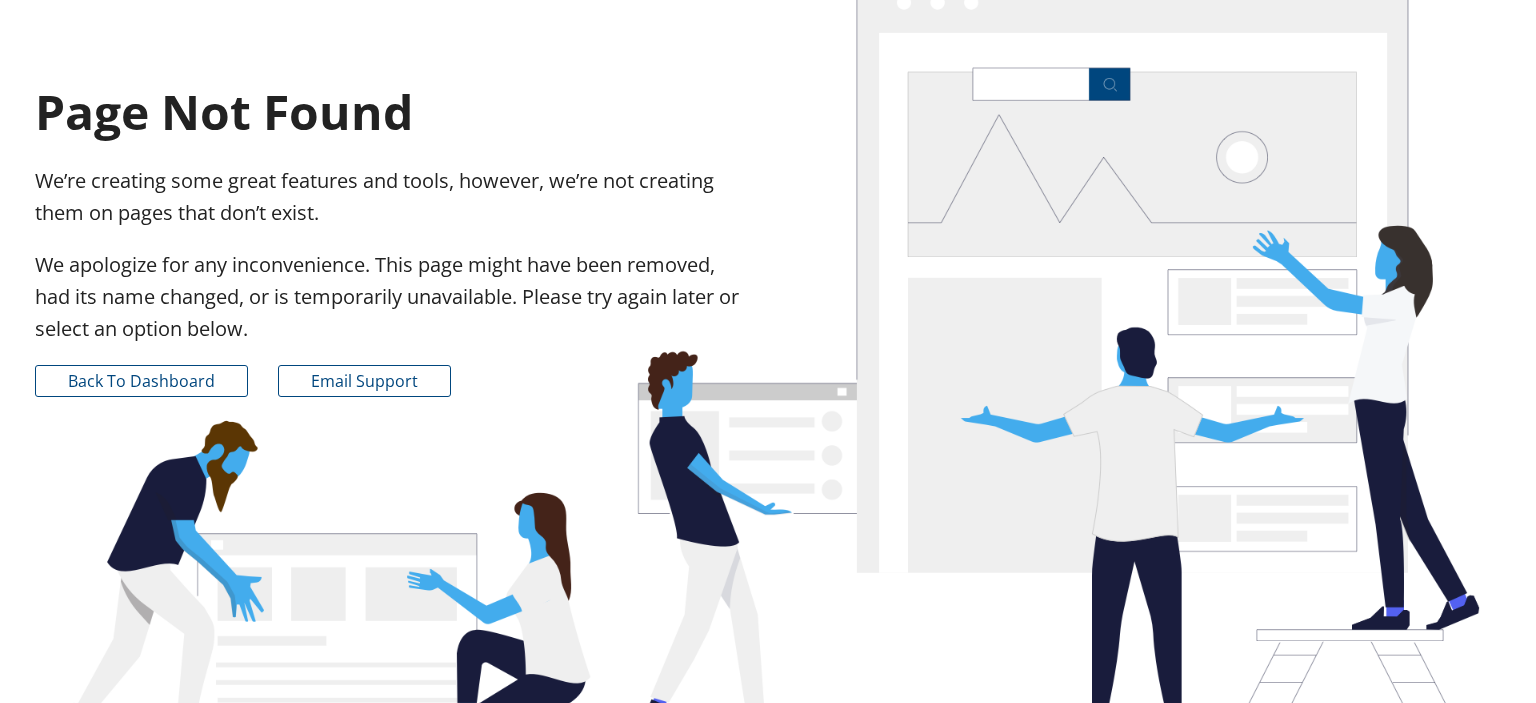 scroll, scrollTop: 0, scrollLeft: 0, axis: both 